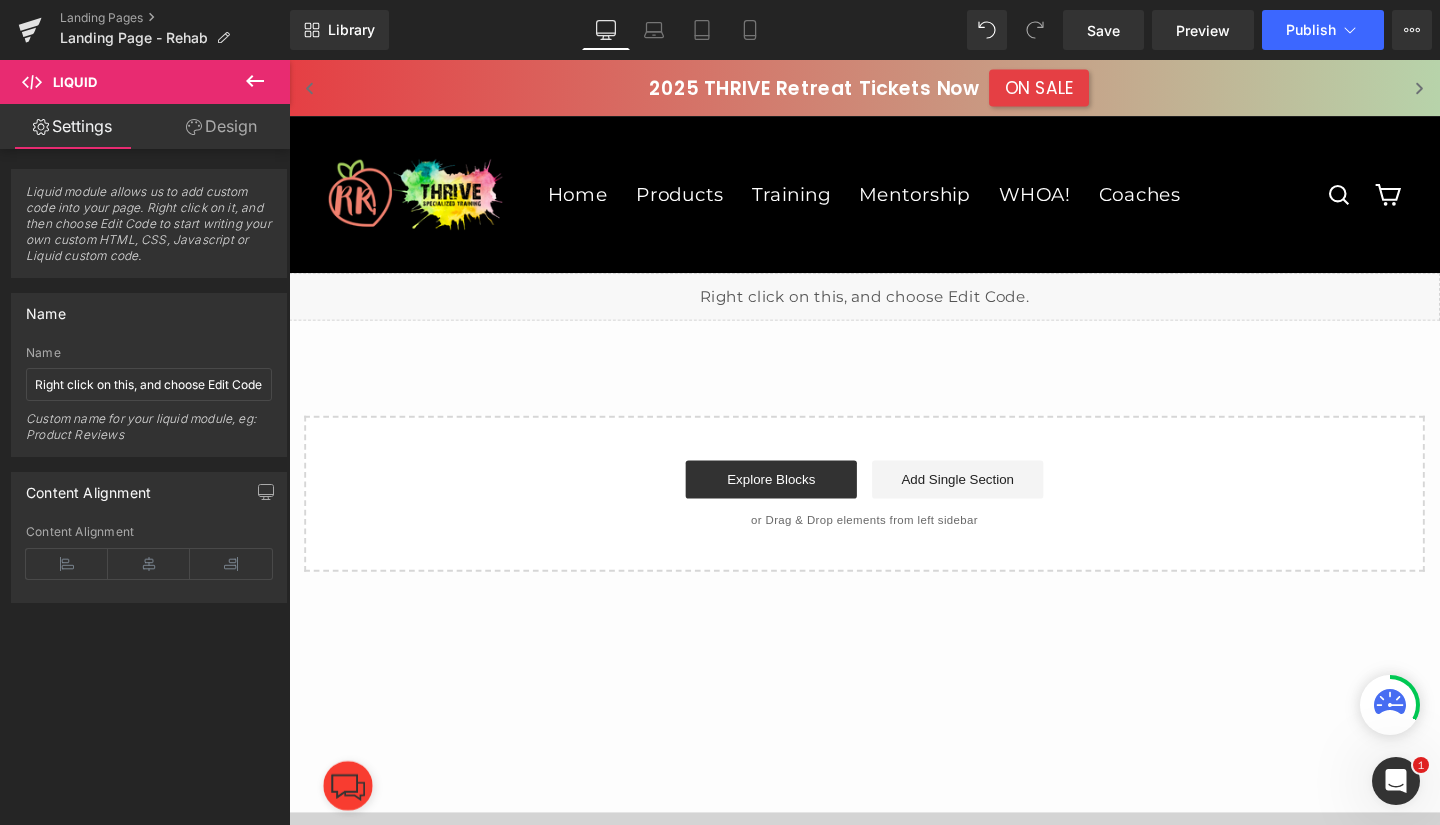 scroll, scrollTop: 0, scrollLeft: 0, axis: both 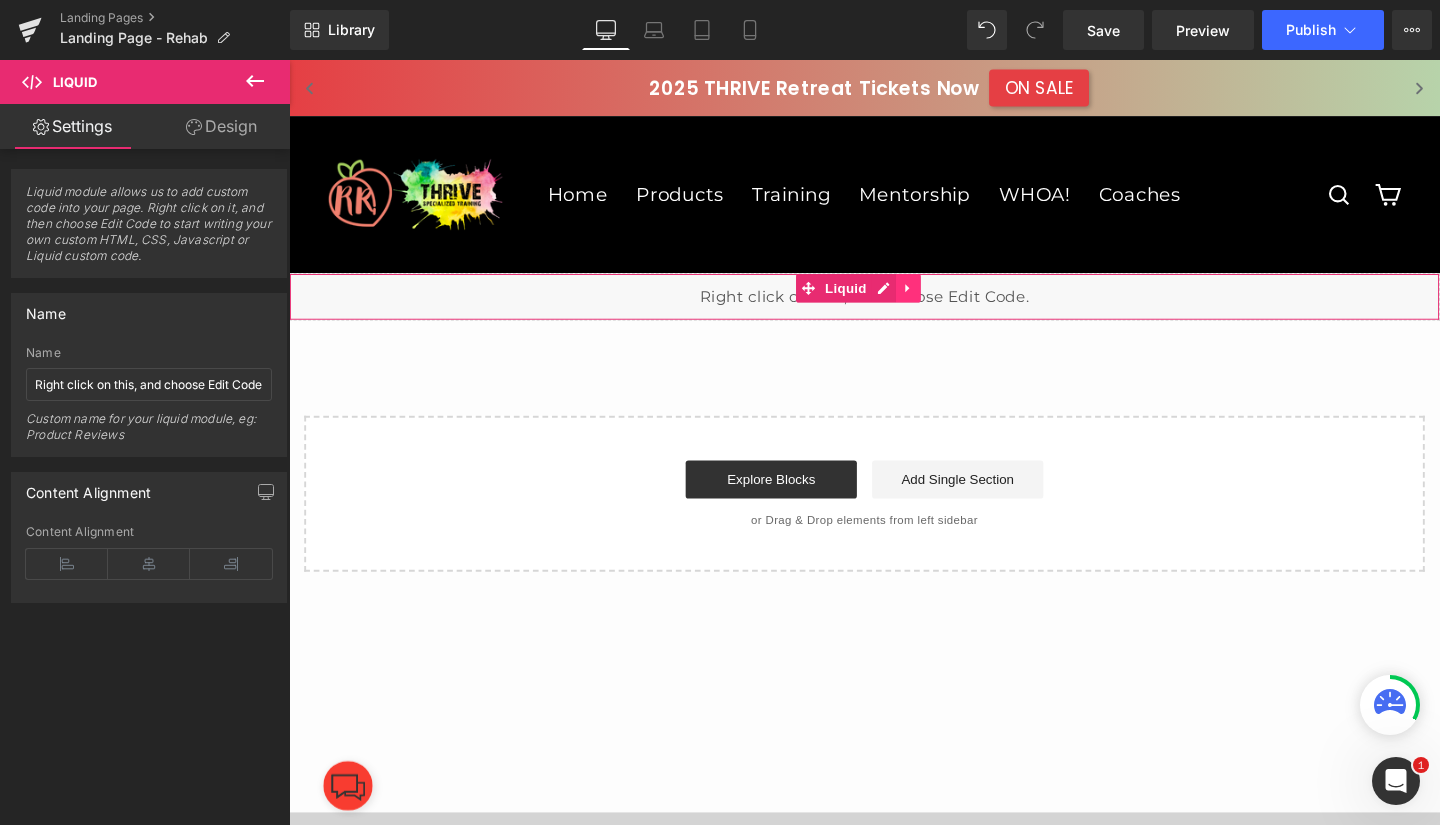 click 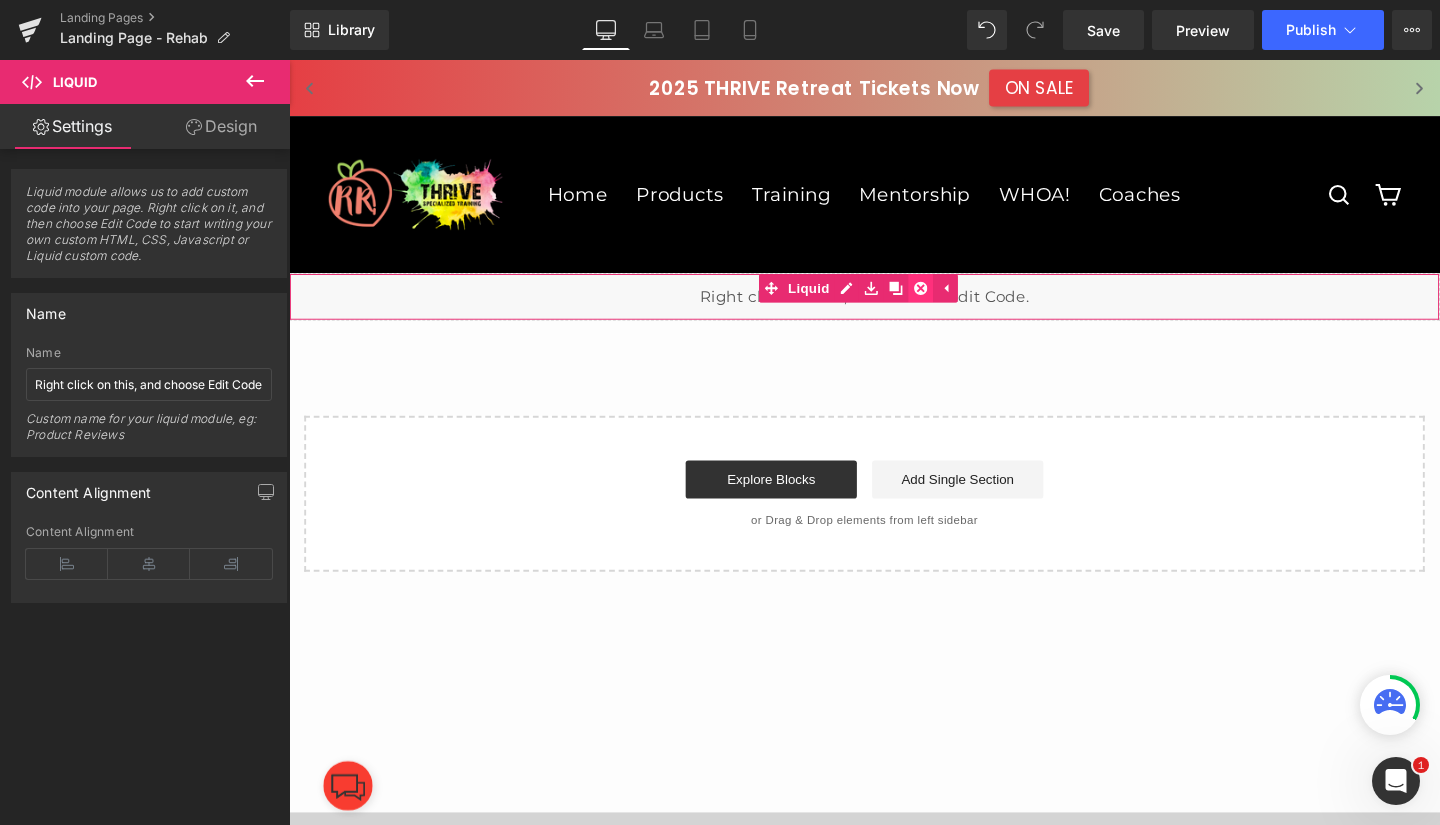 click 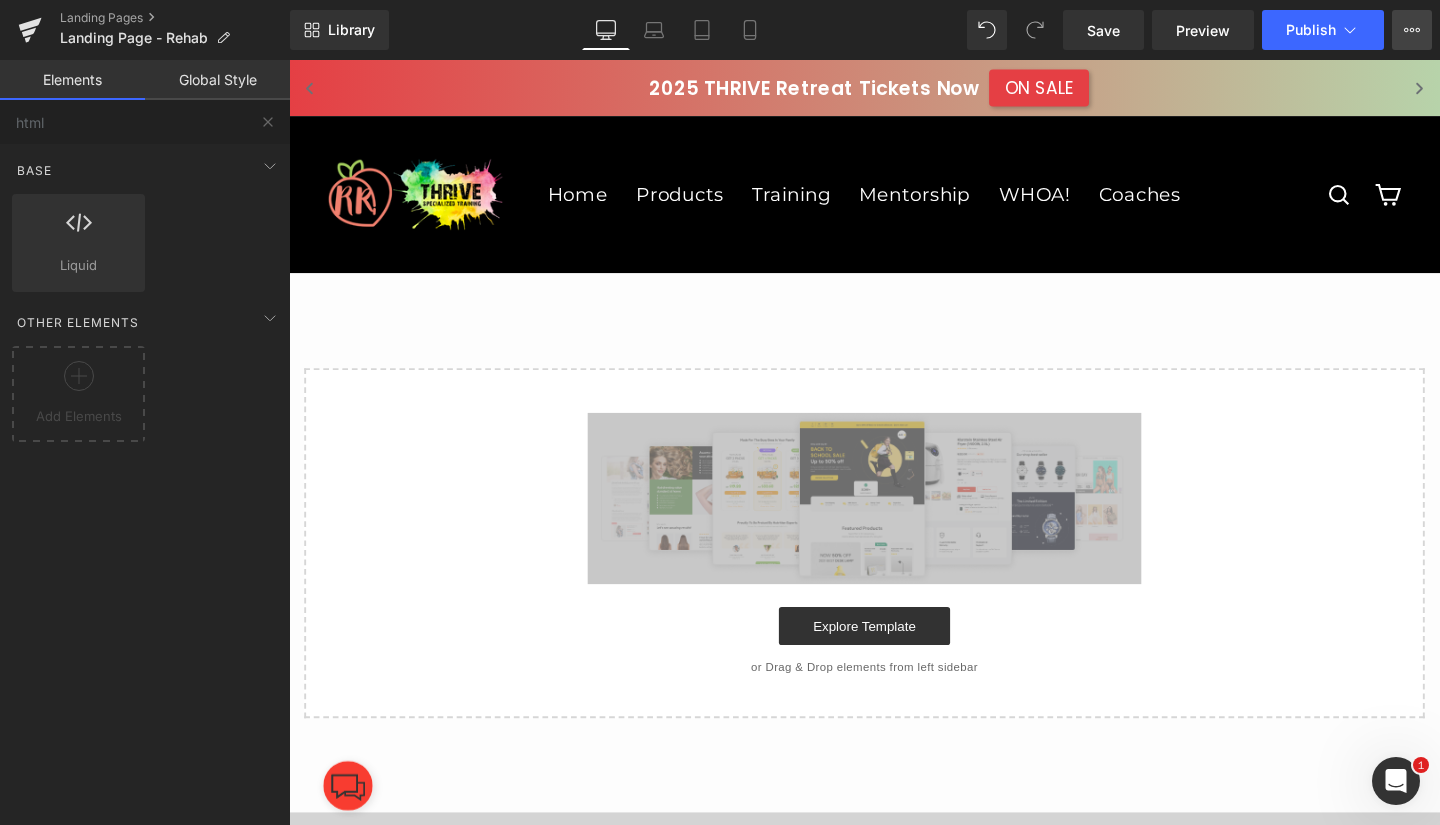 click 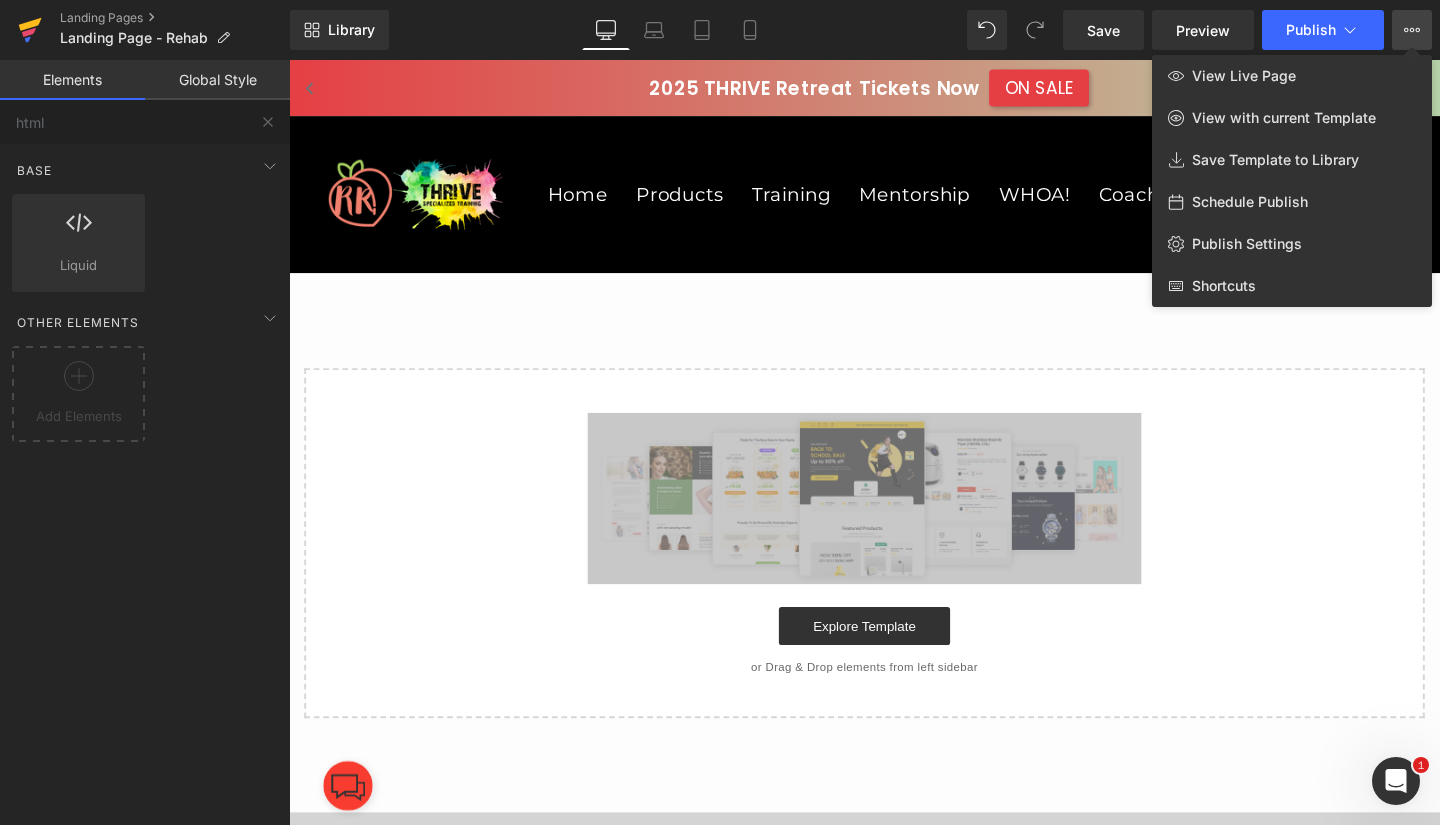 click 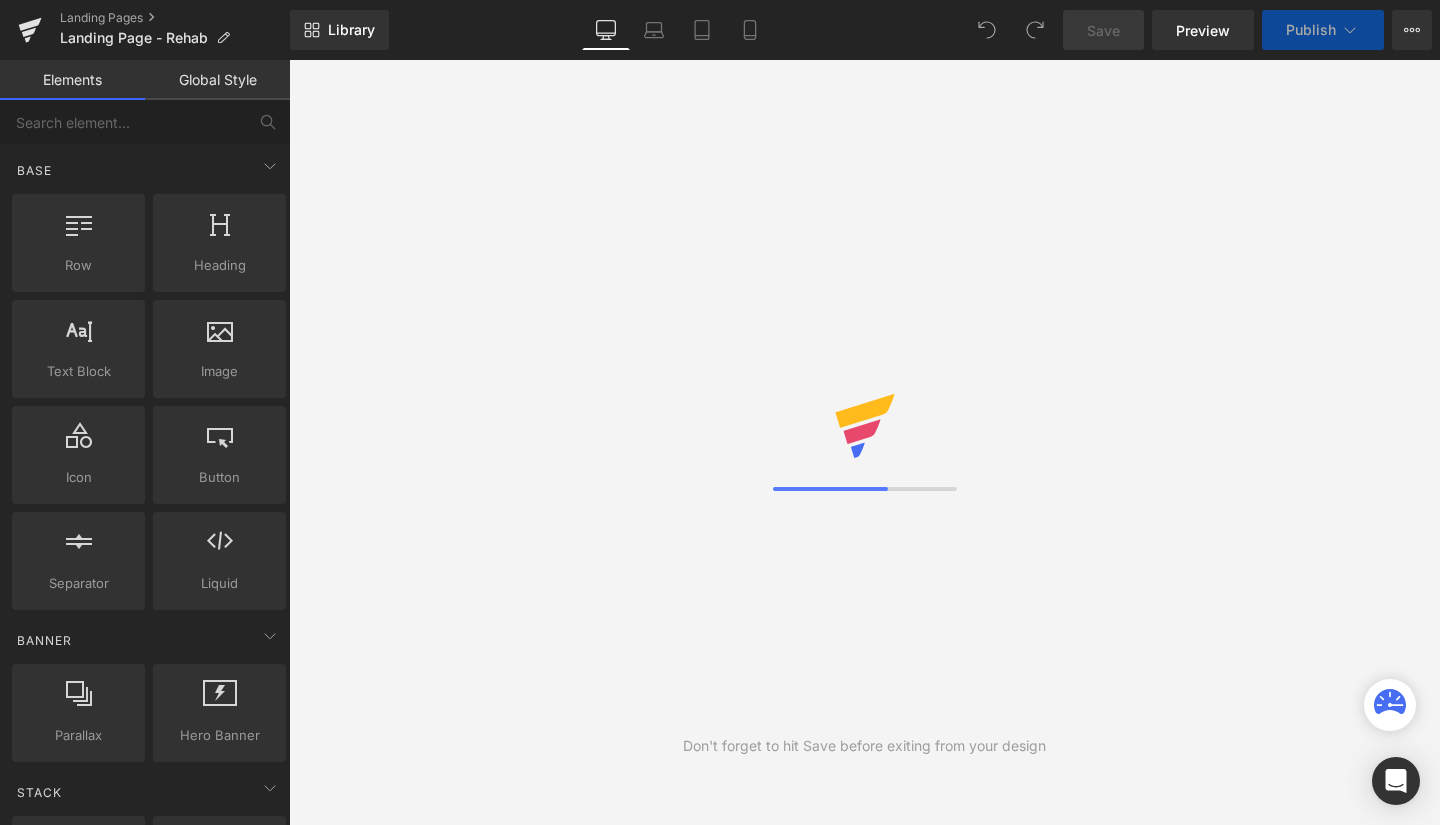 scroll, scrollTop: 0, scrollLeft: 0, axis: both 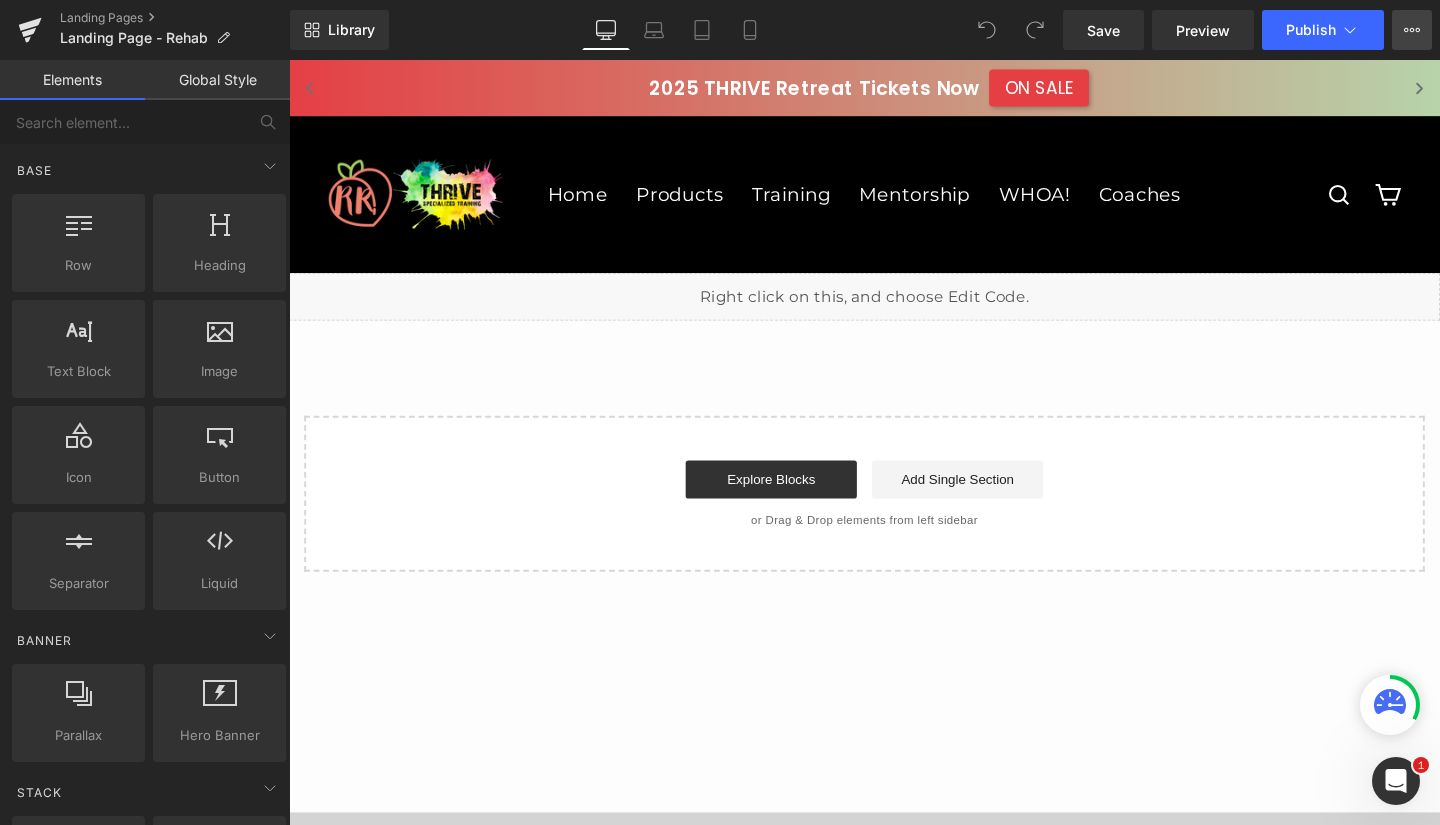 click 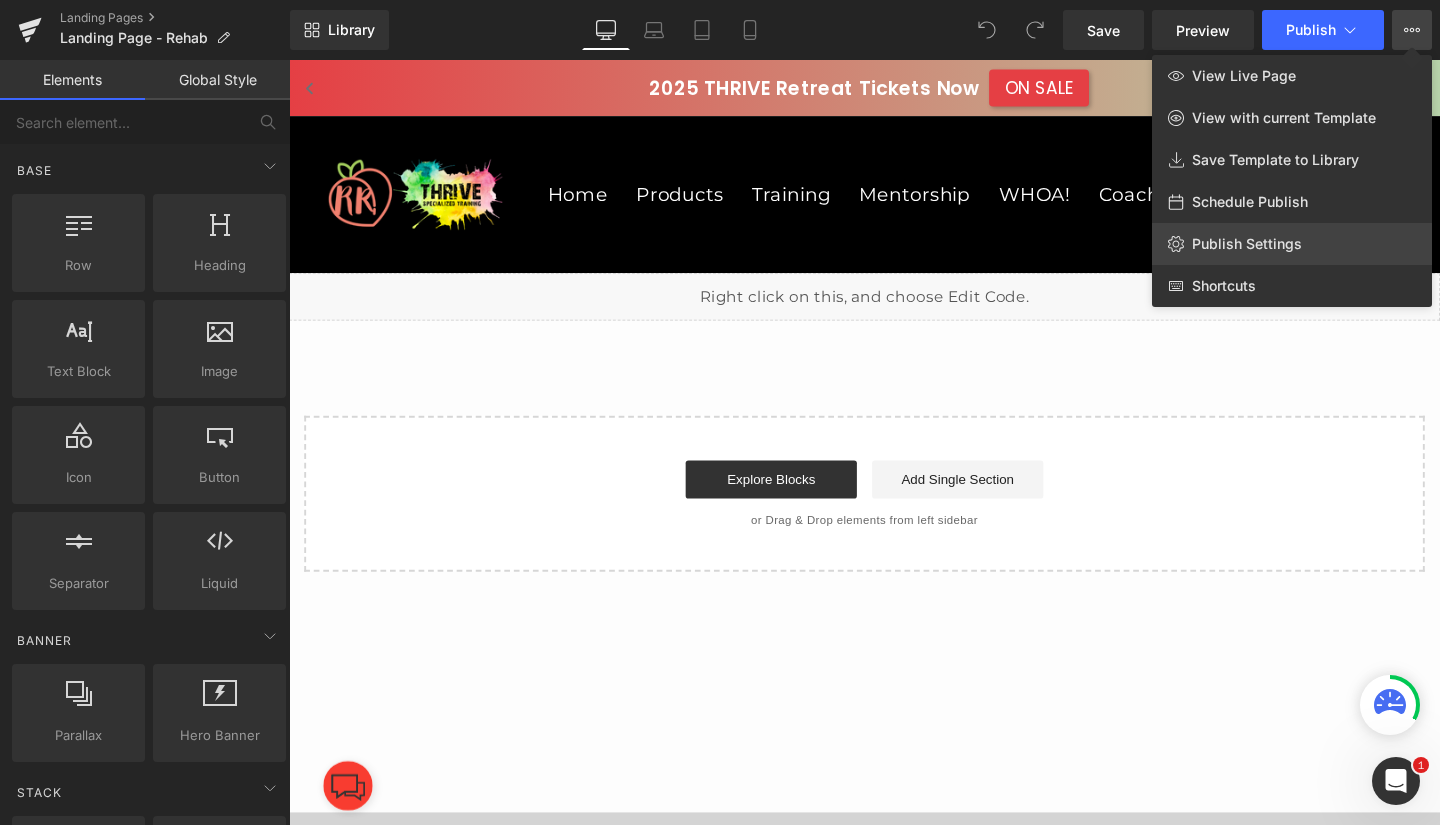 click on "Publish Settings" 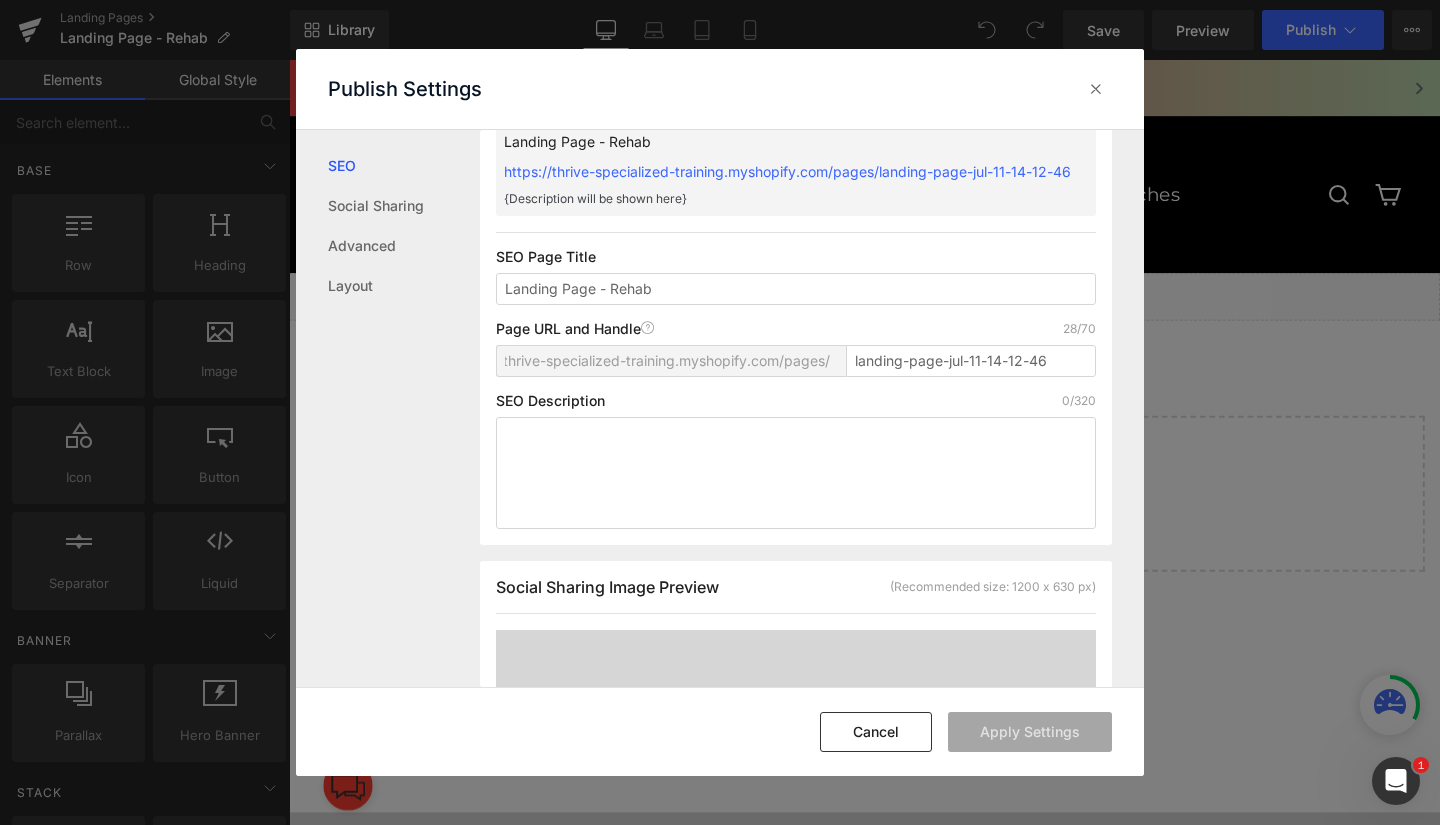 scroll, scrollTop: 0, scrollLeft: 0, axis: both 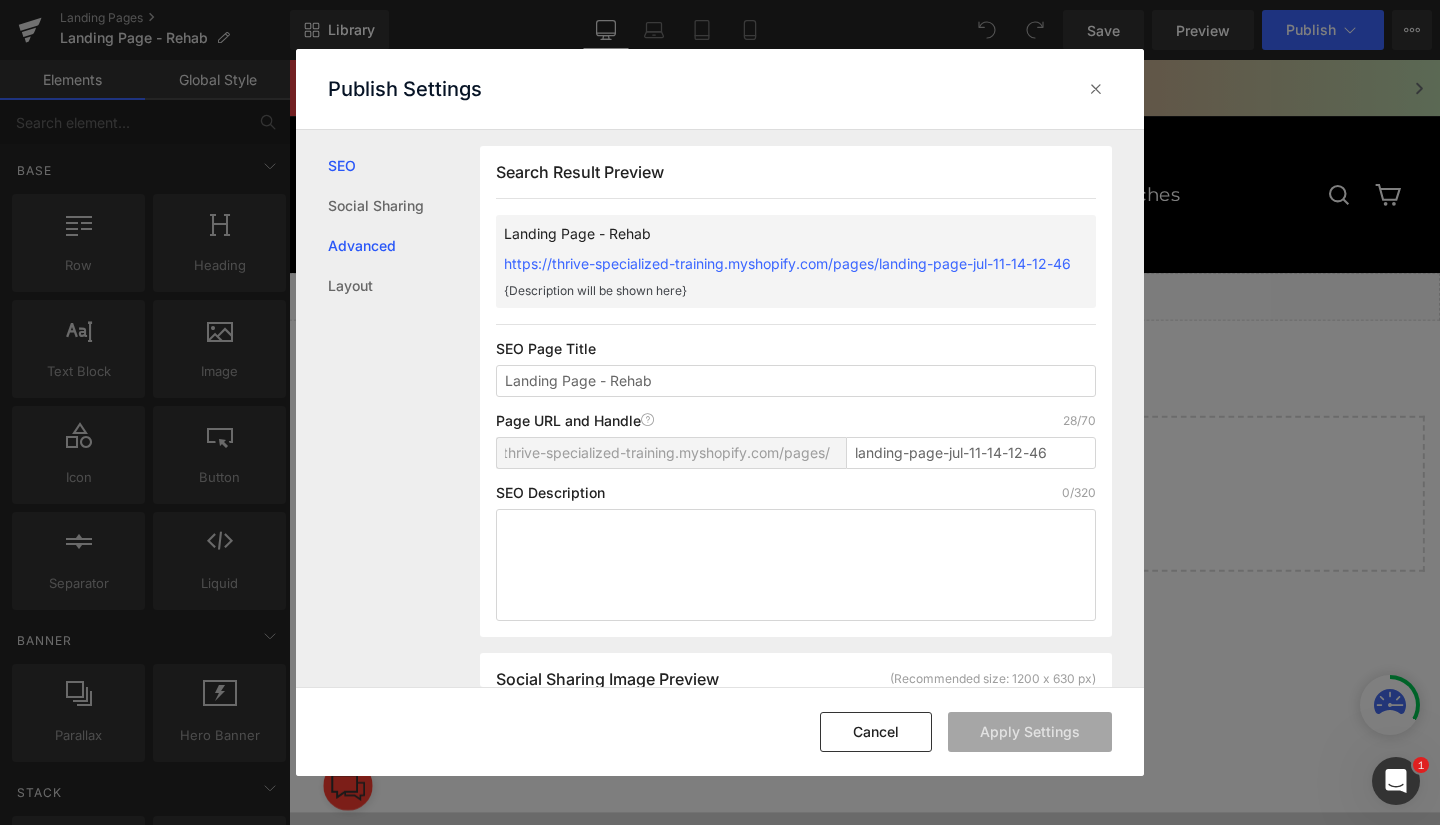 click on "Advanced" at bounding box center [404, 246] 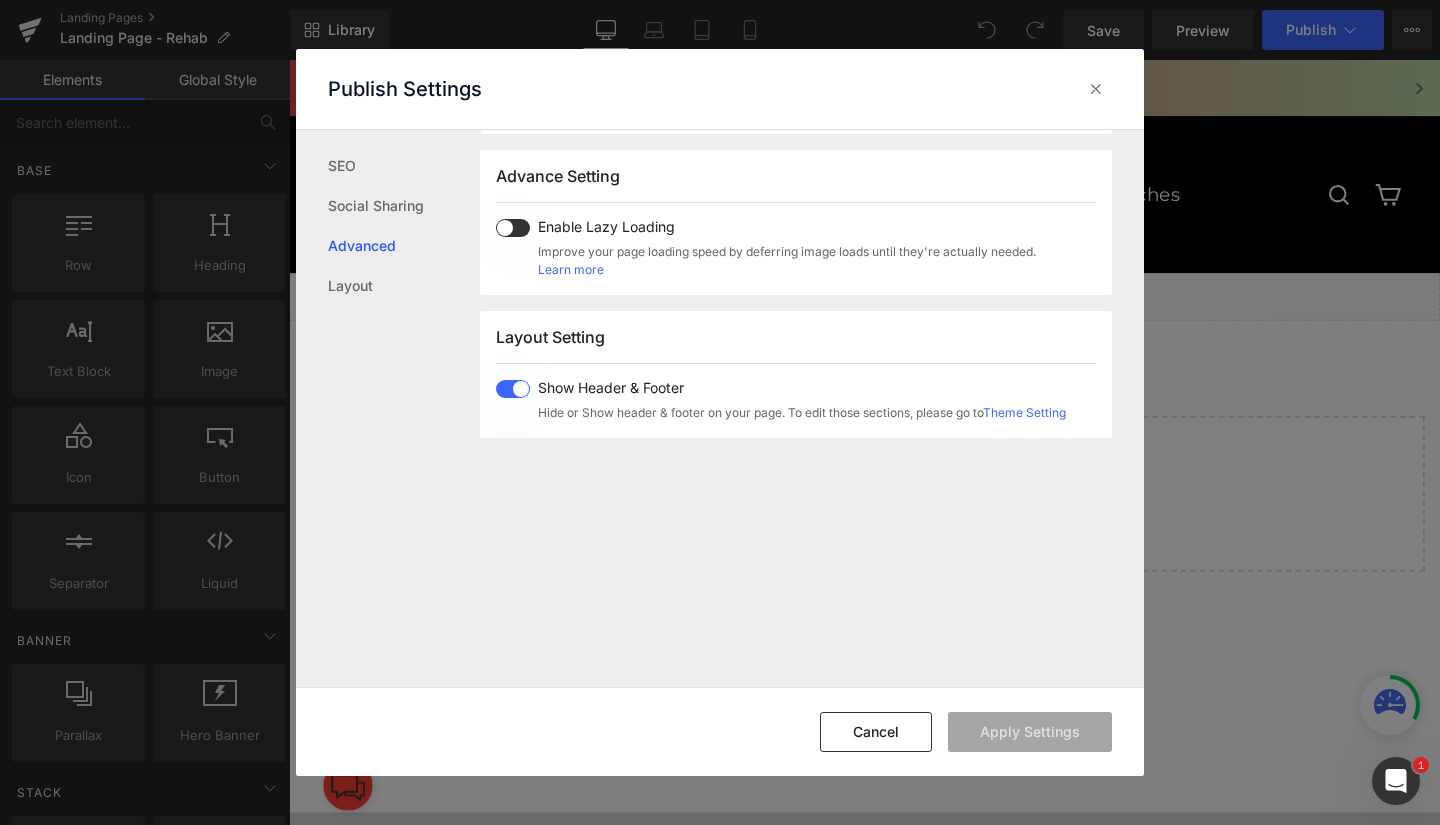 scroll, scrollTop: 1032, scrollLeft: 0, axis: vertical 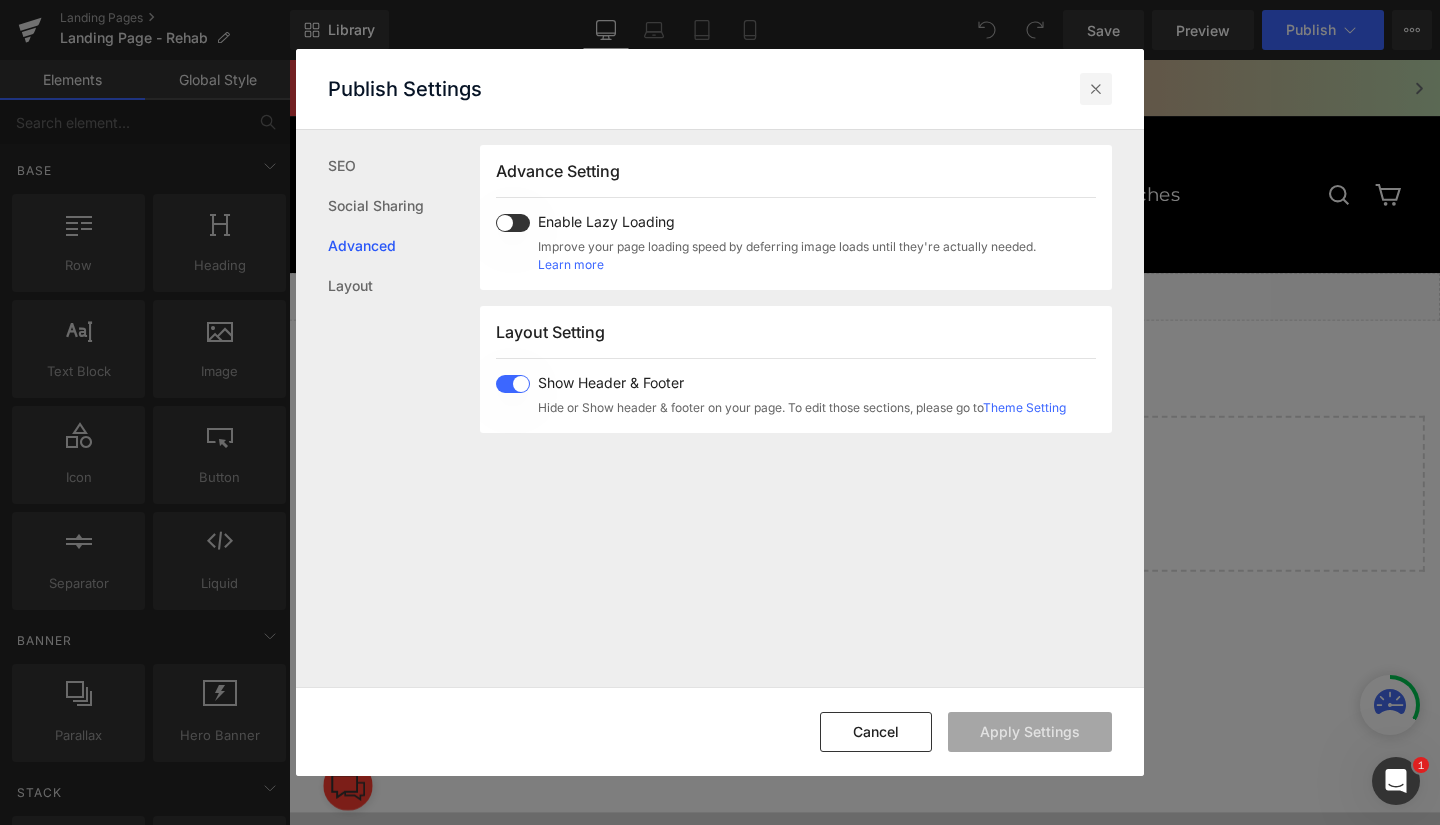 click at bounding box center [1096, 89] 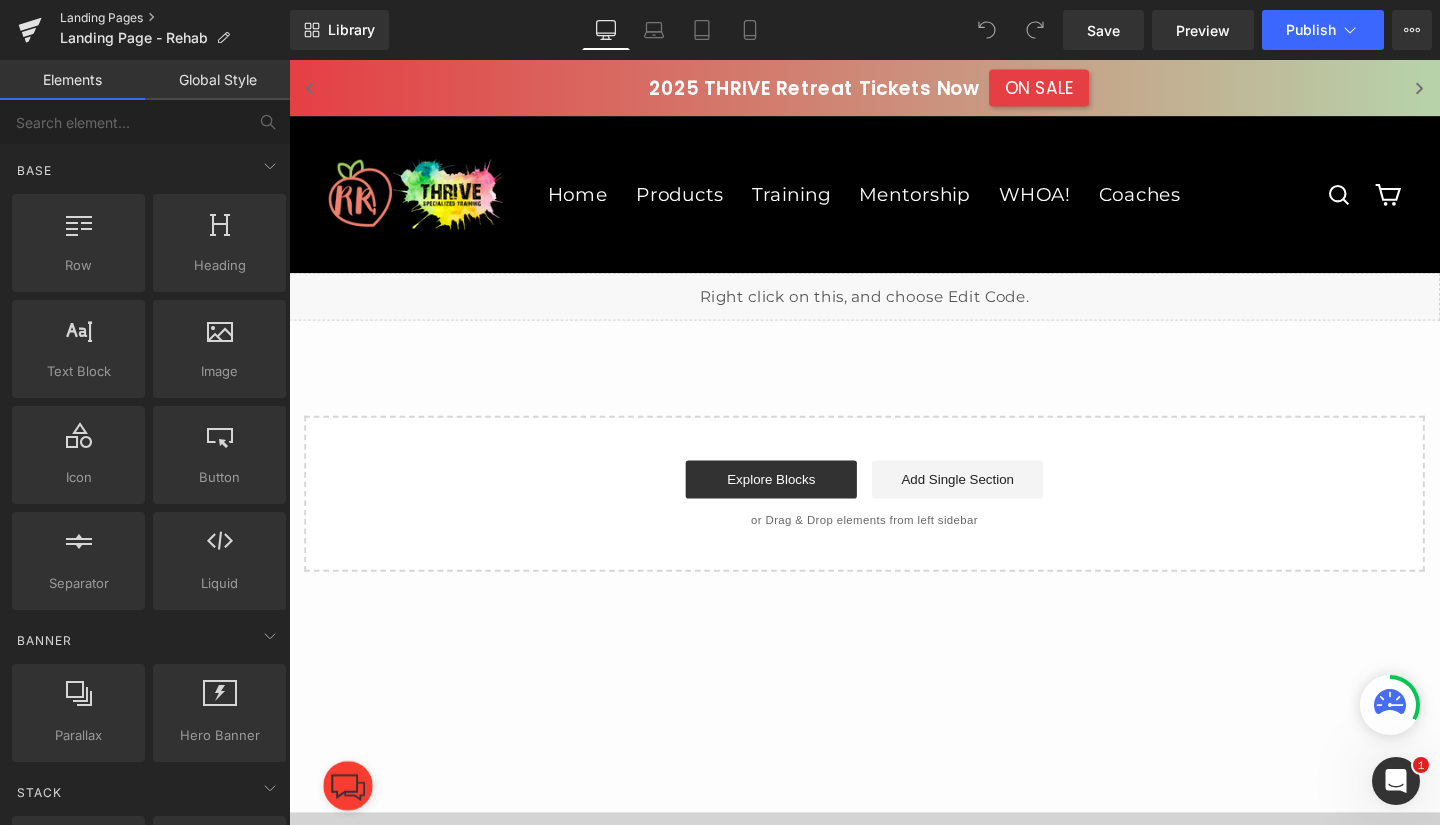 click on "Landing Pages" at bounding box center [175, 18] 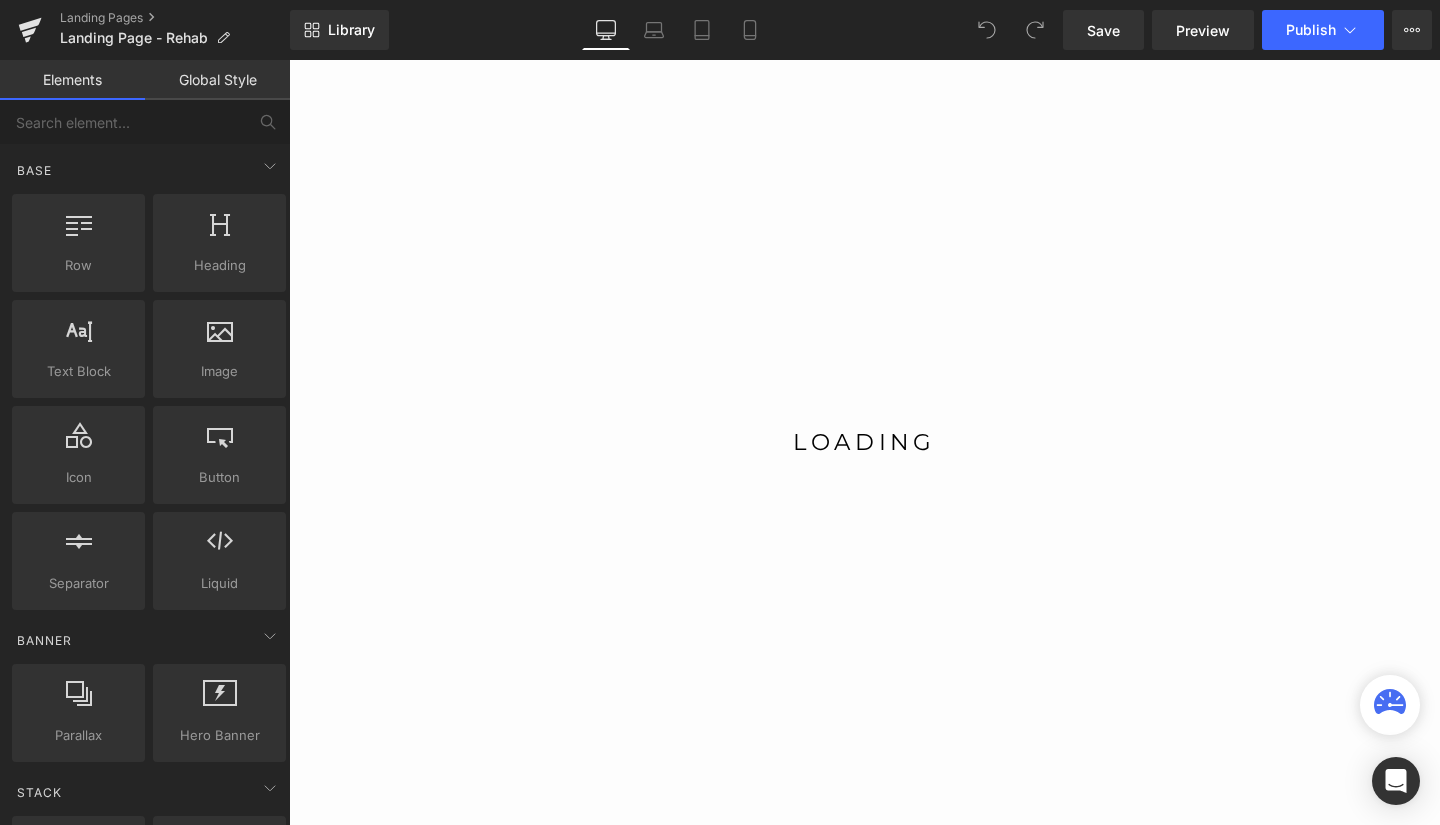 scroll, scrollTop: 0, scrollLeft: 0, axis: both 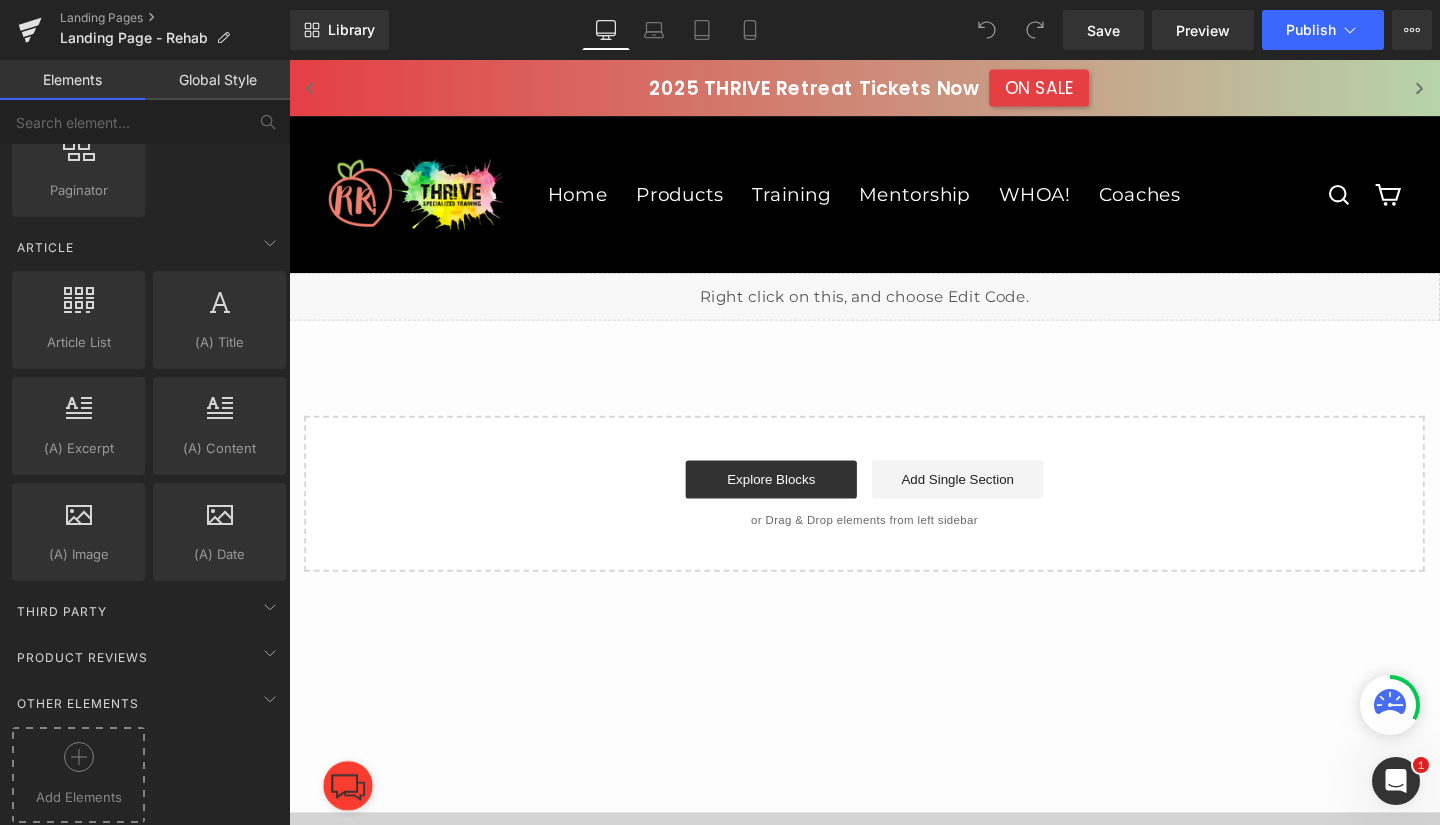 click 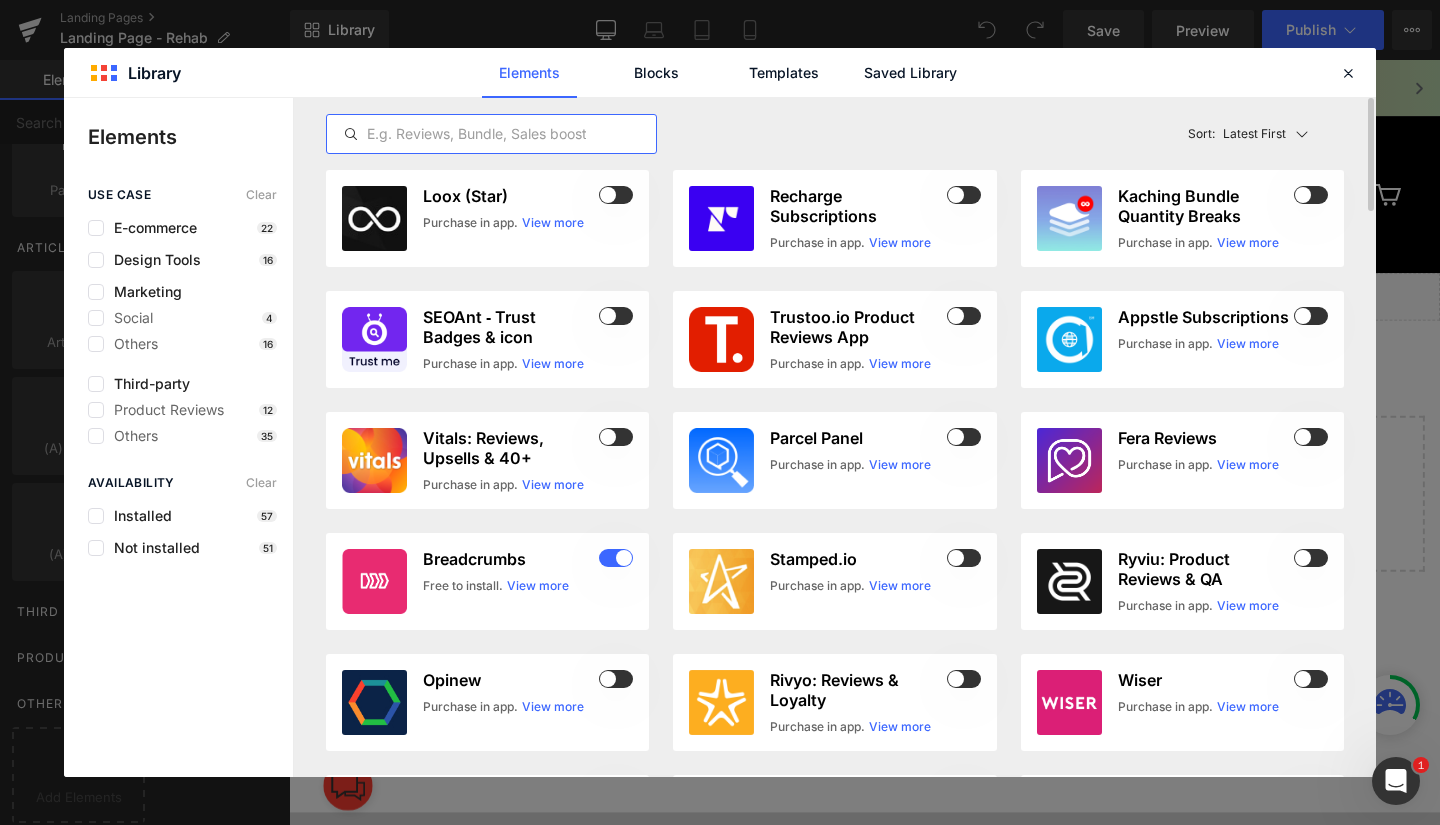 click at bounding box center (491, 134) 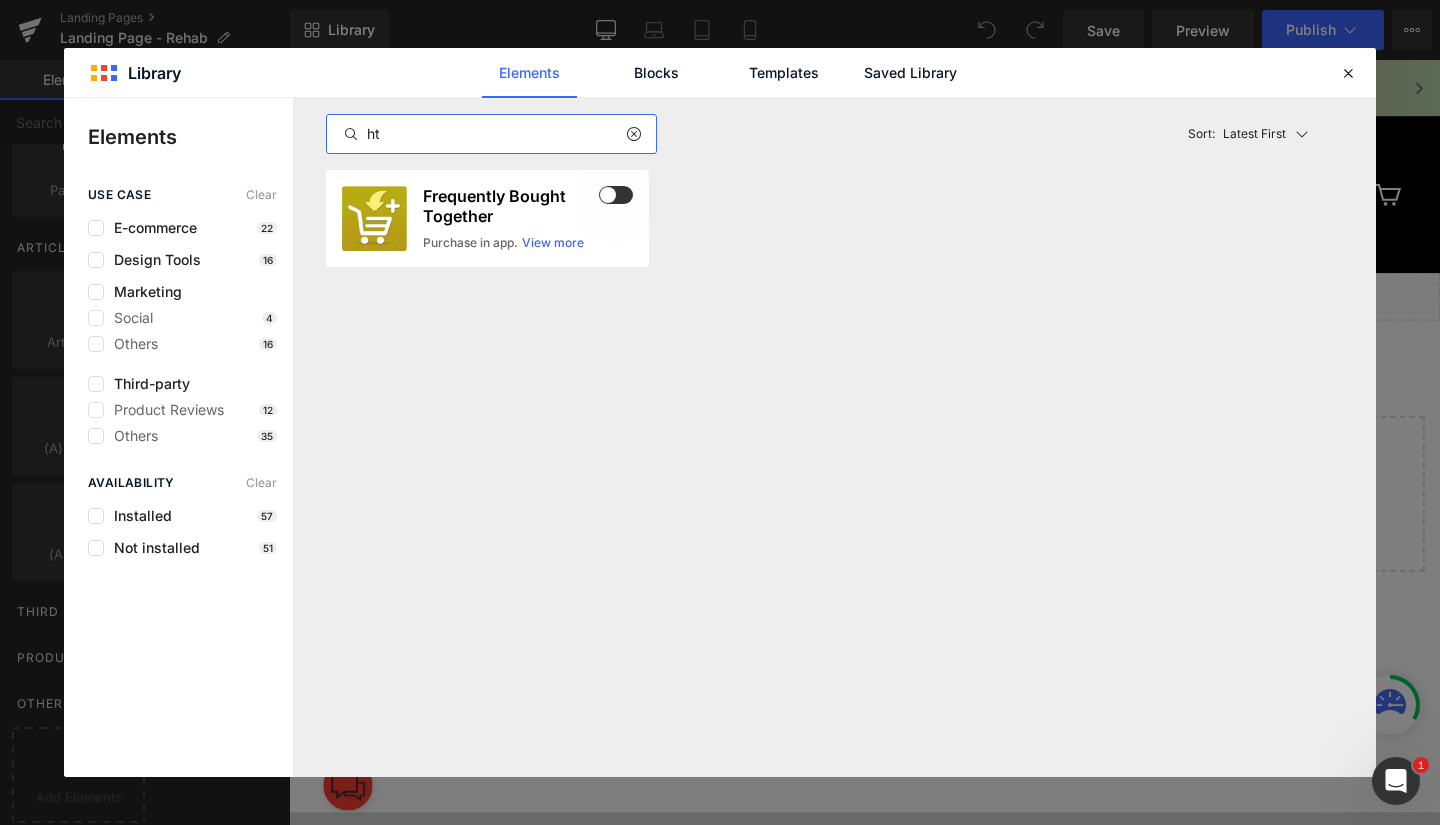 type on "h" 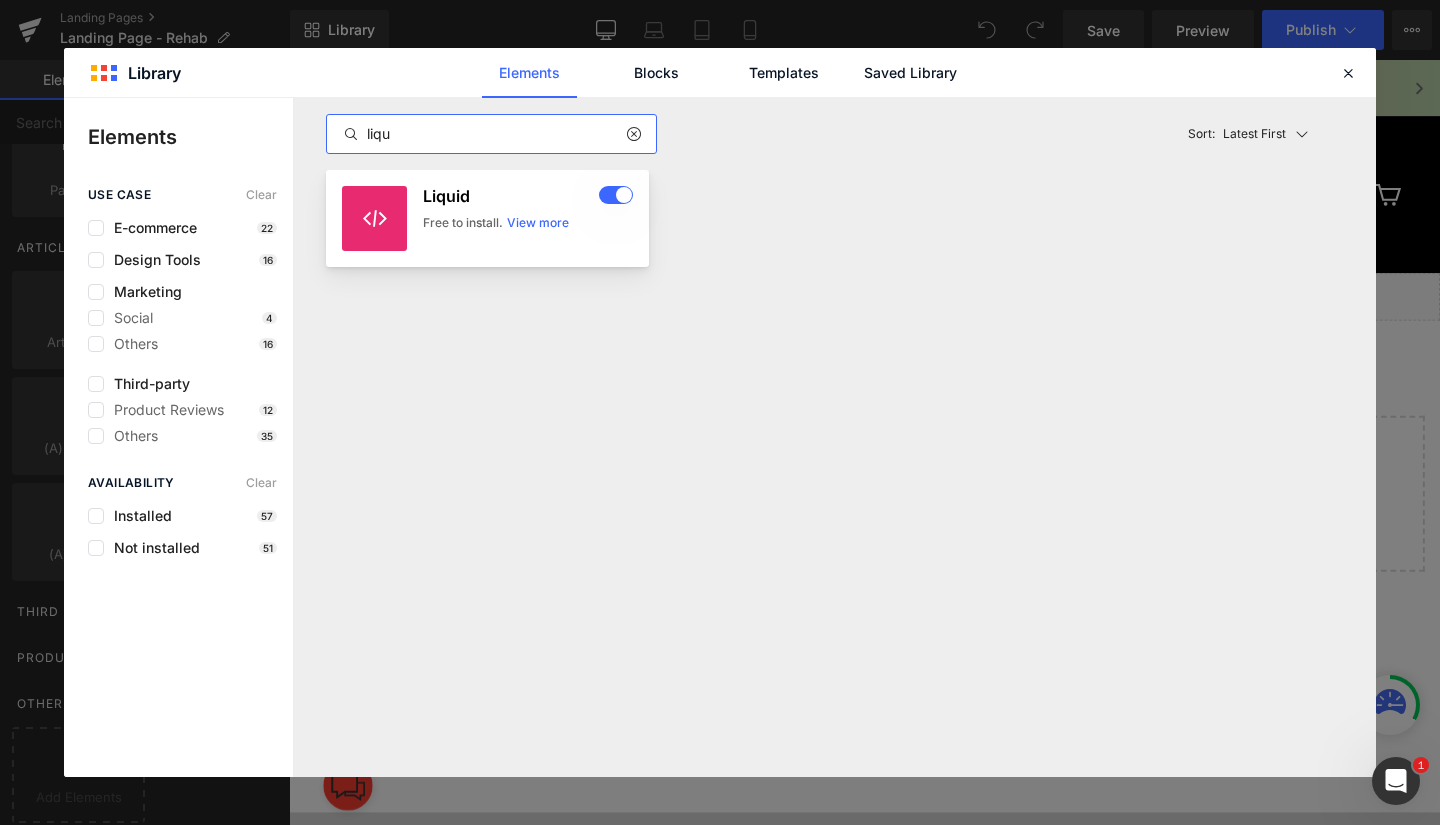 type on "liqu" 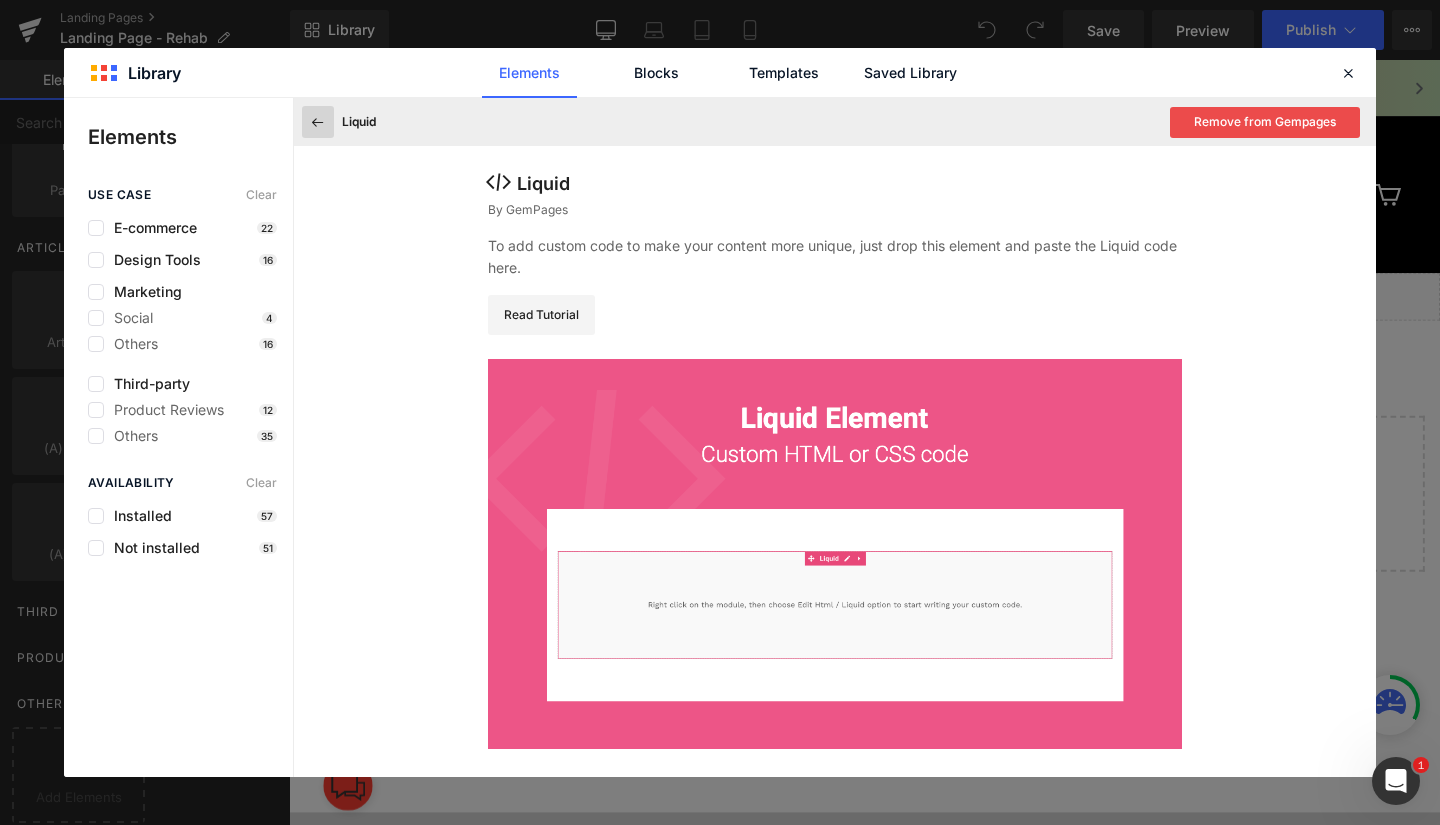 click at bounding box center (318, 122) 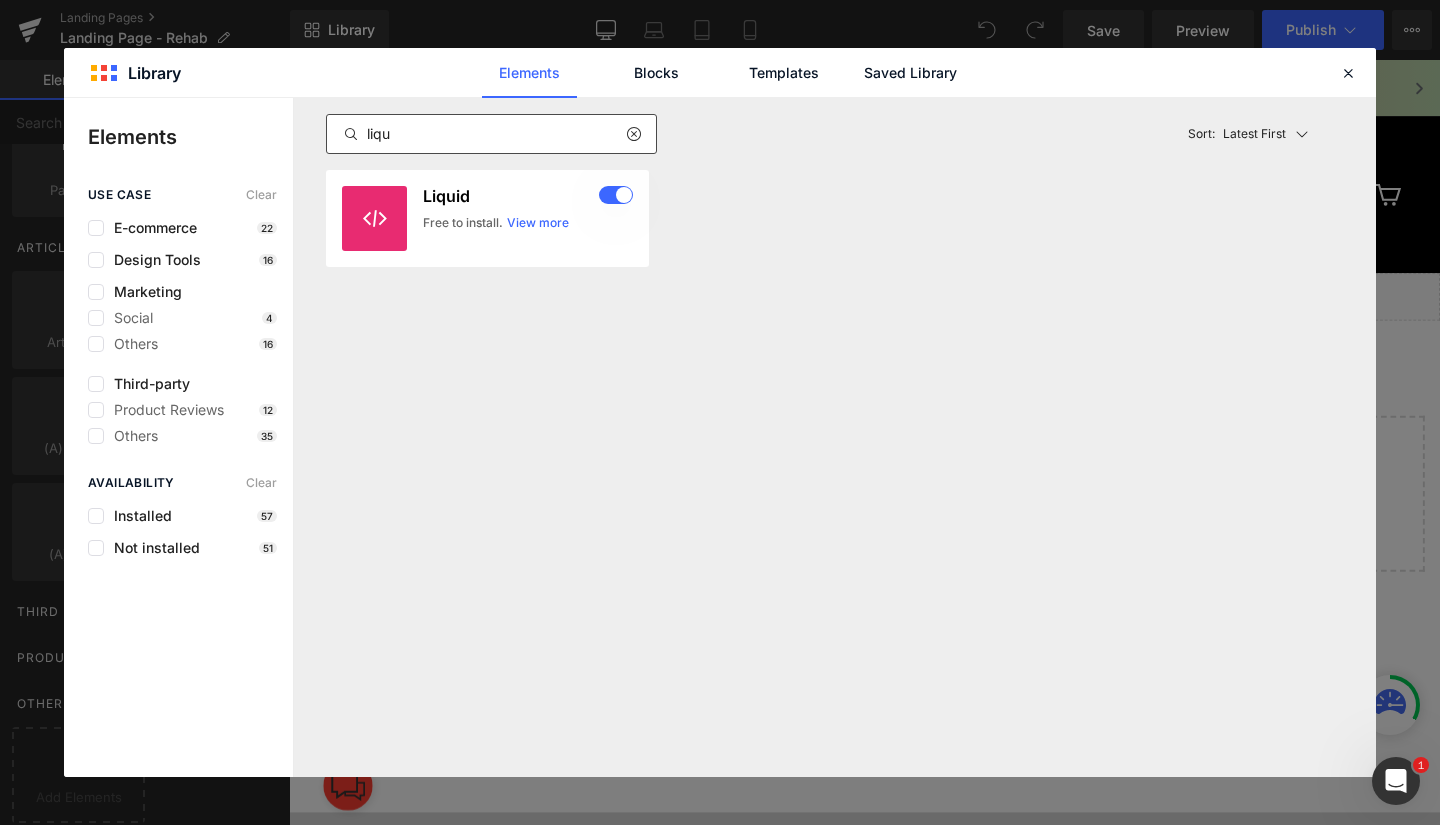 click at bounding box center [633, 134] 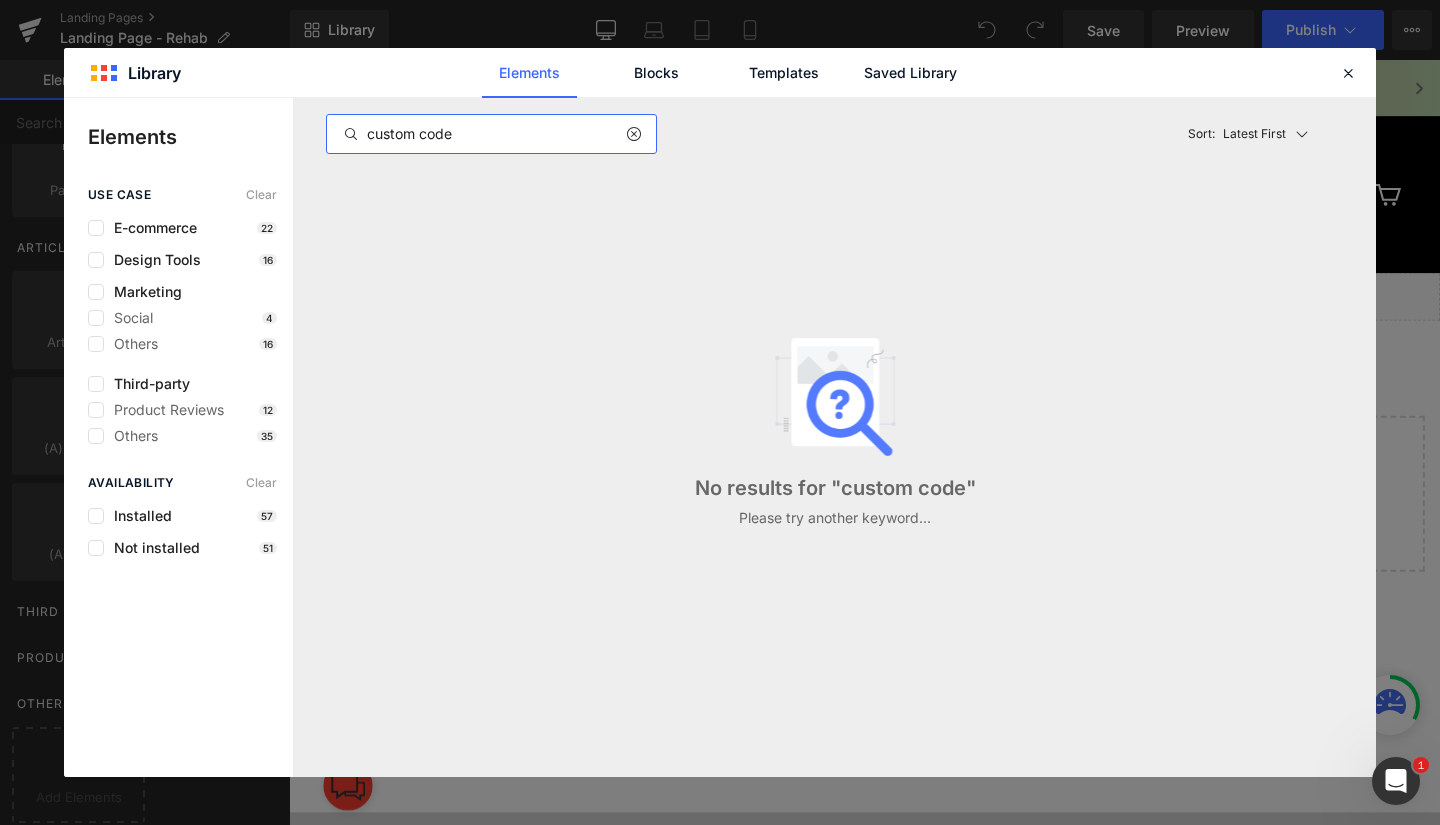 type on "custom code" 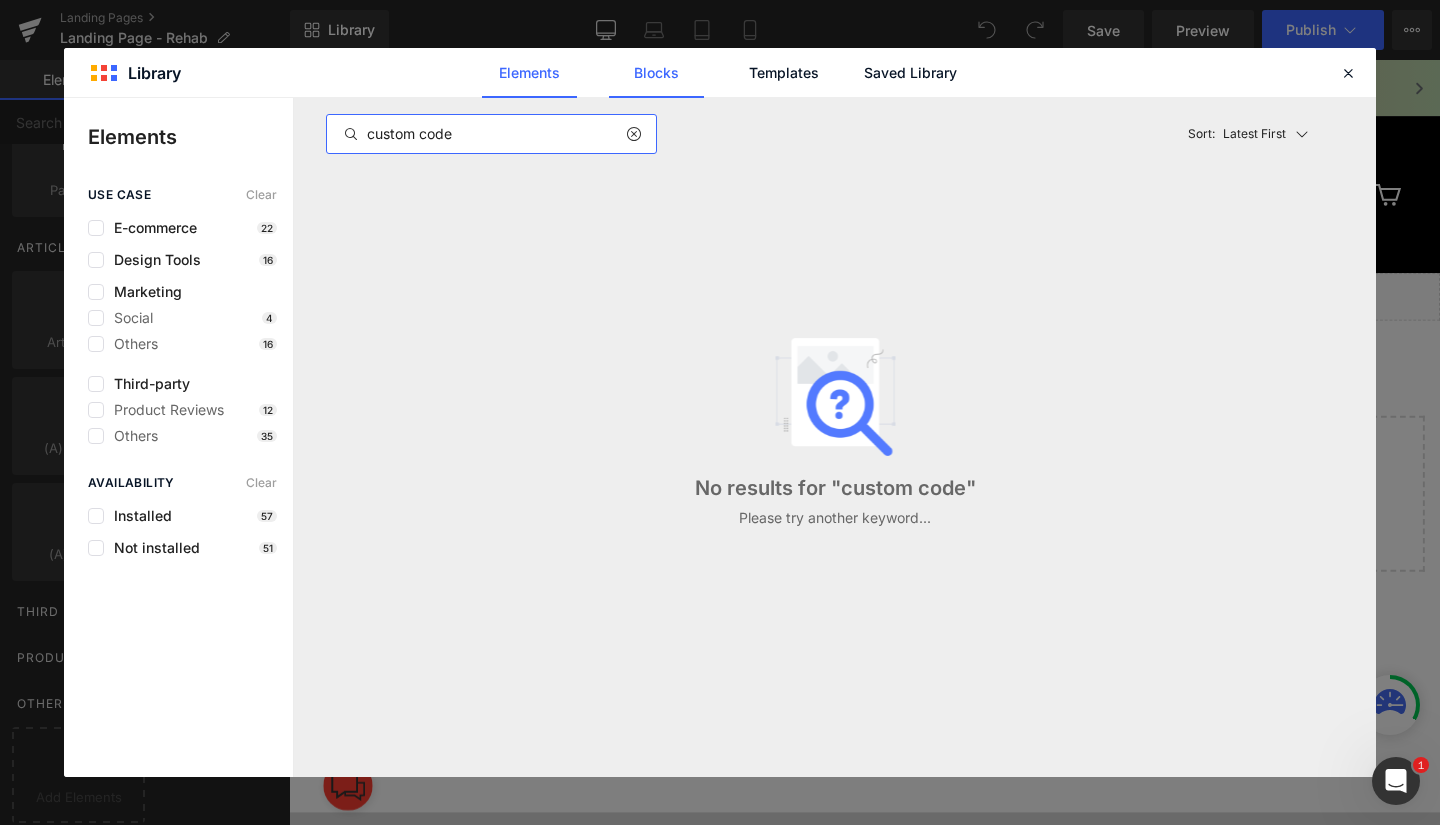 click on "Blocks" 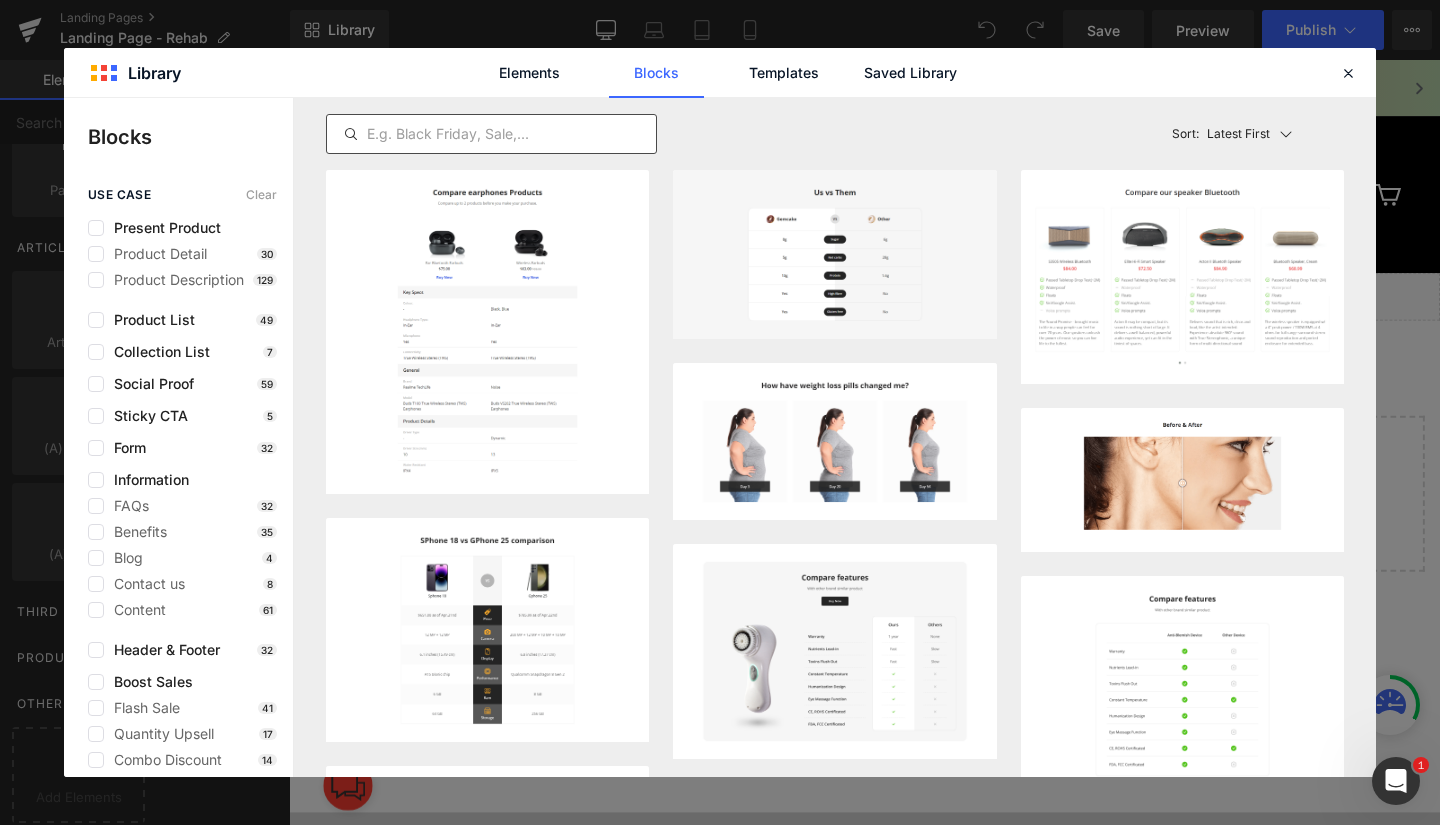 click at bounding box center [491, 134] 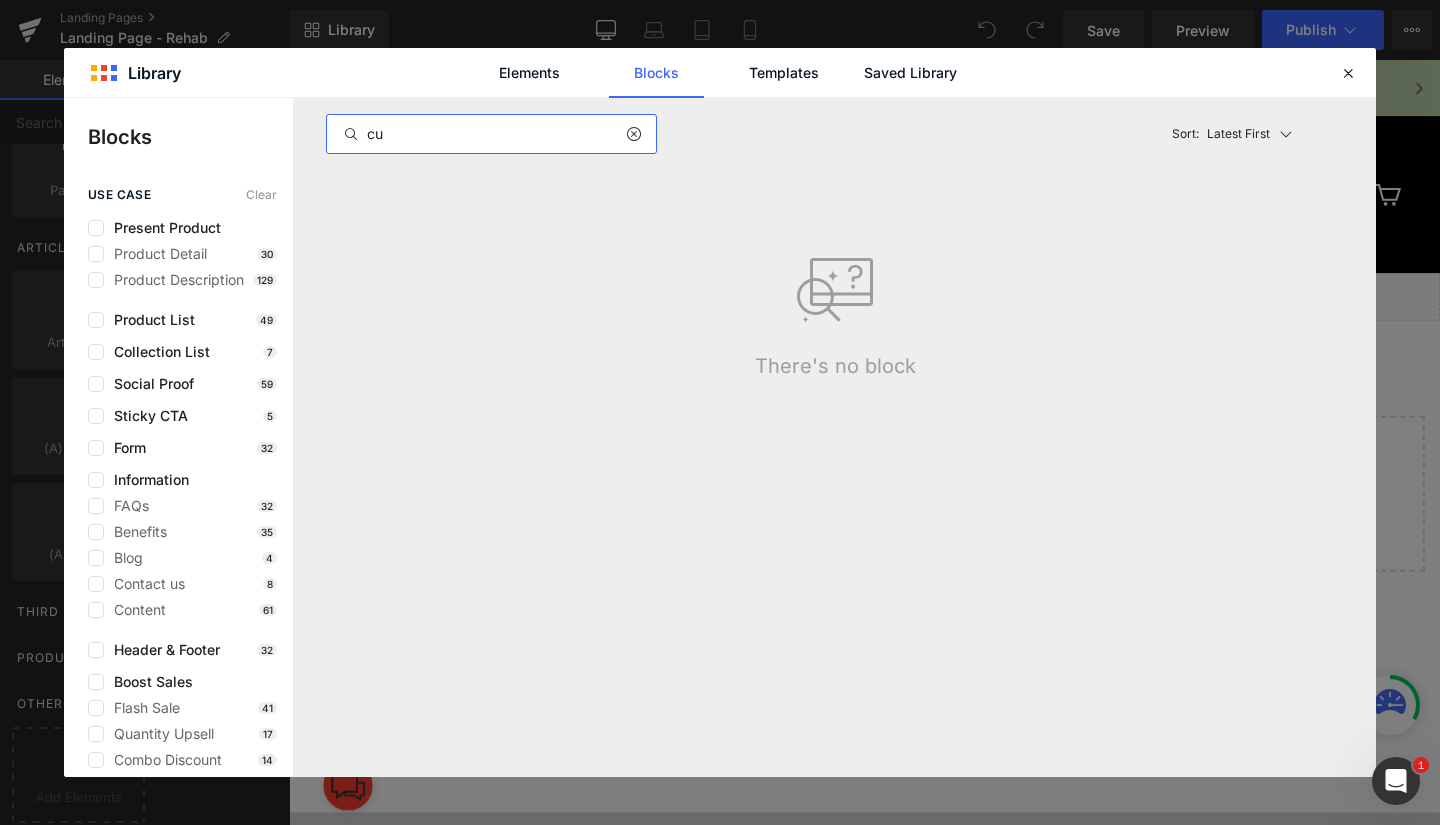 type on "c" 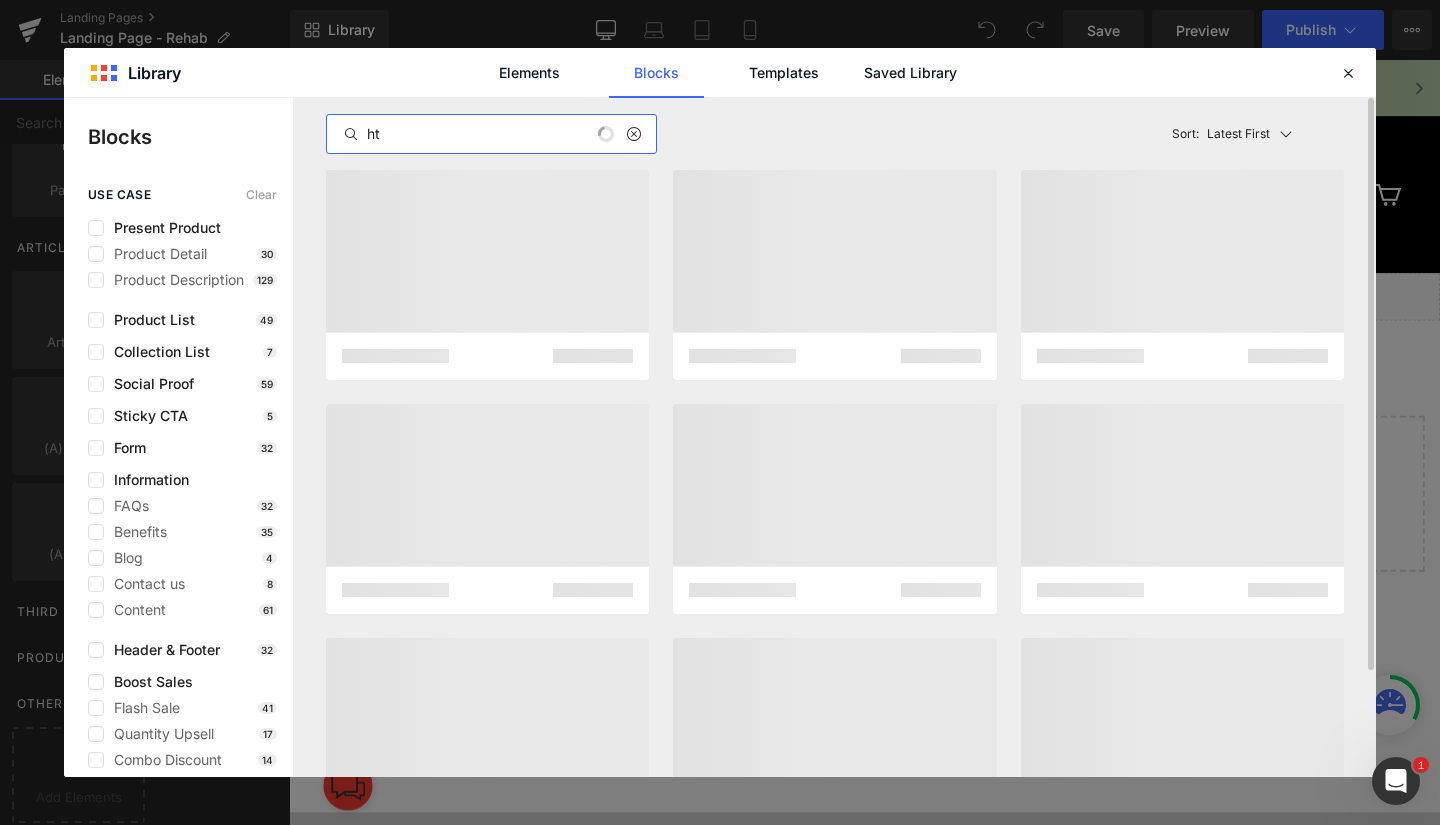 type on "h" 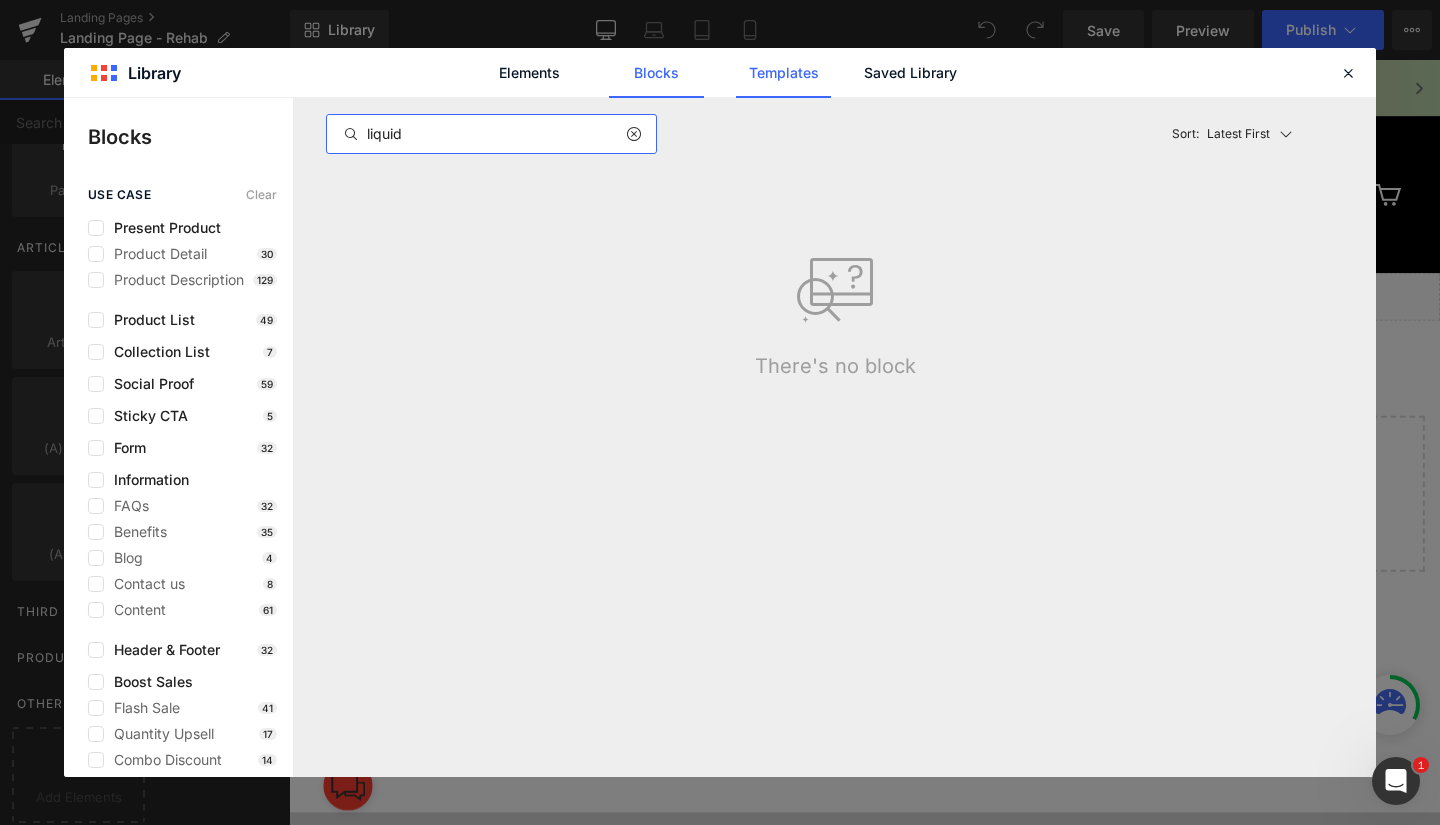type on "liquid" 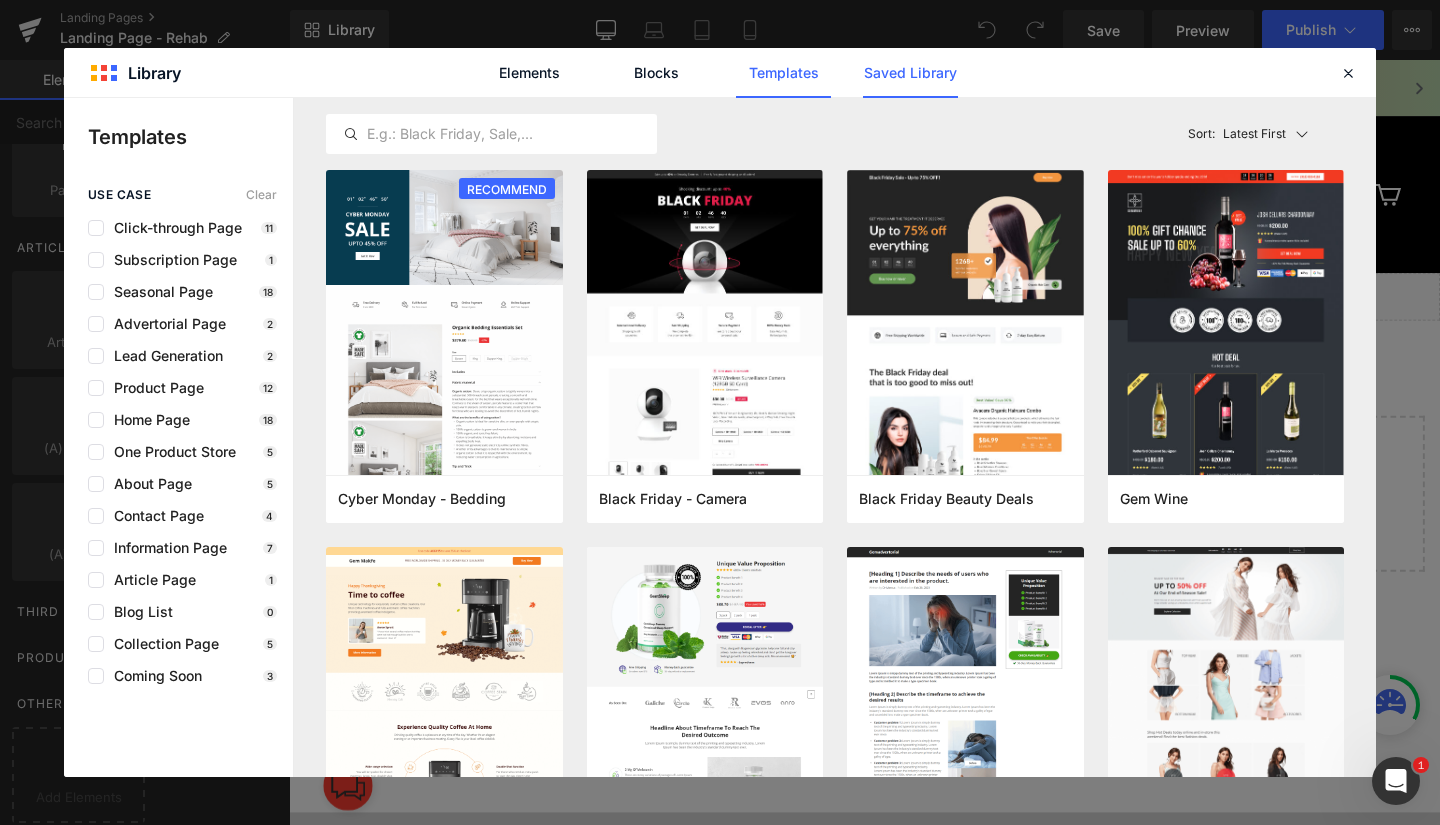 click on "Saved Library" 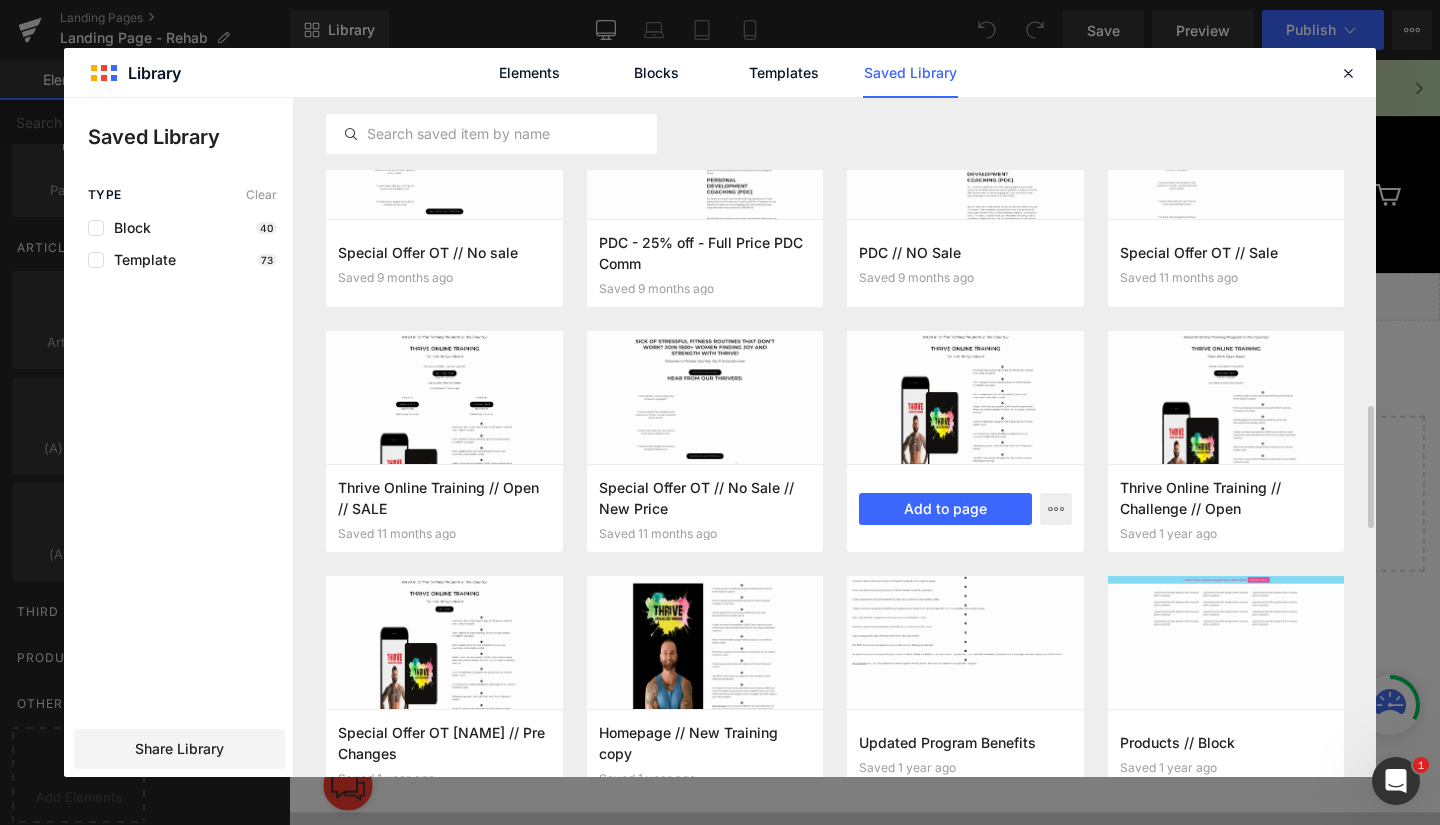 scroll, scrollTop: 1785, scrollLeft: 0, axis: vertical 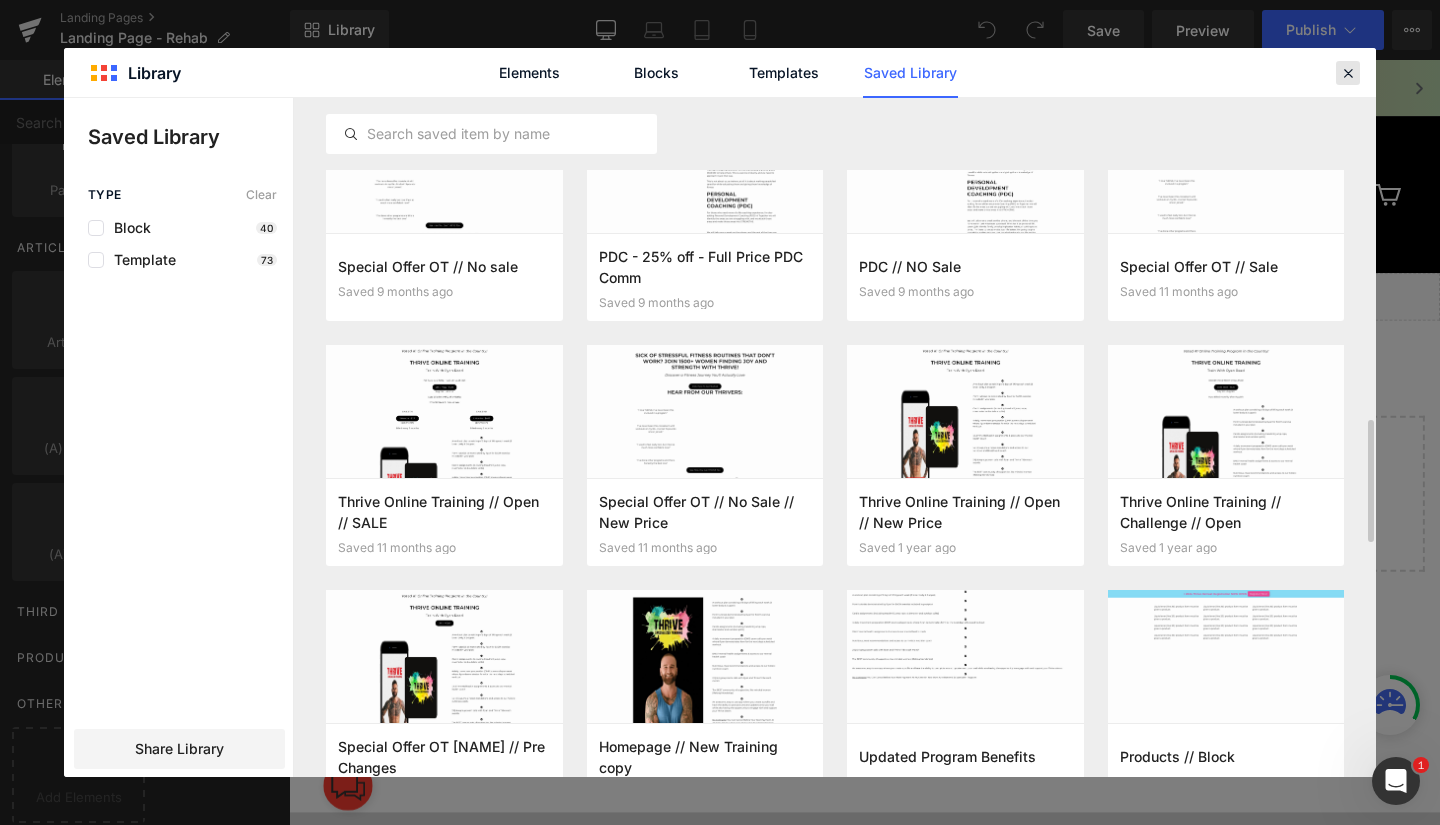 click at bounding box center (1348, 73) 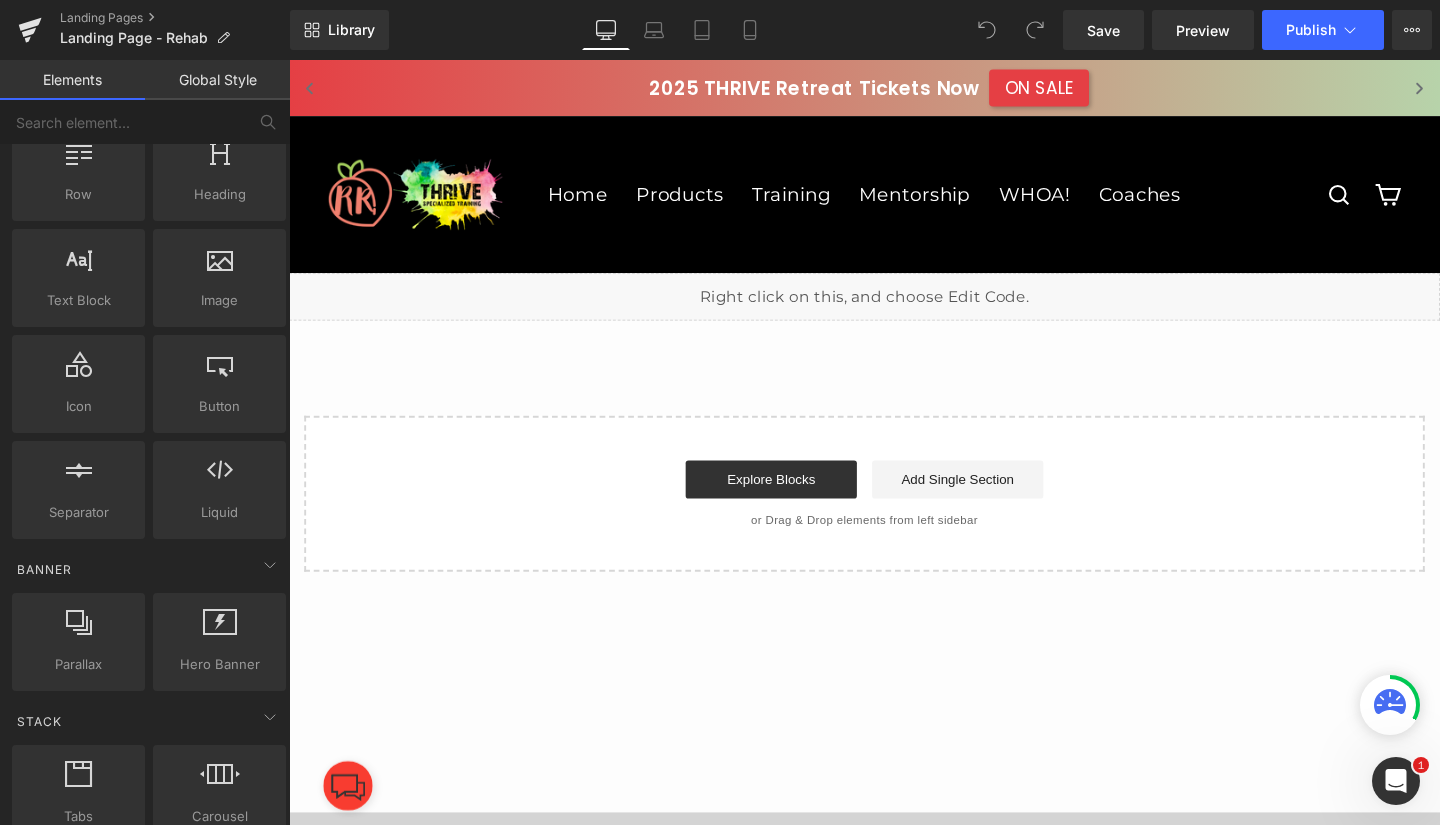 scroll, scrollTop: 72, scrollLeft: 0, axis: vertical 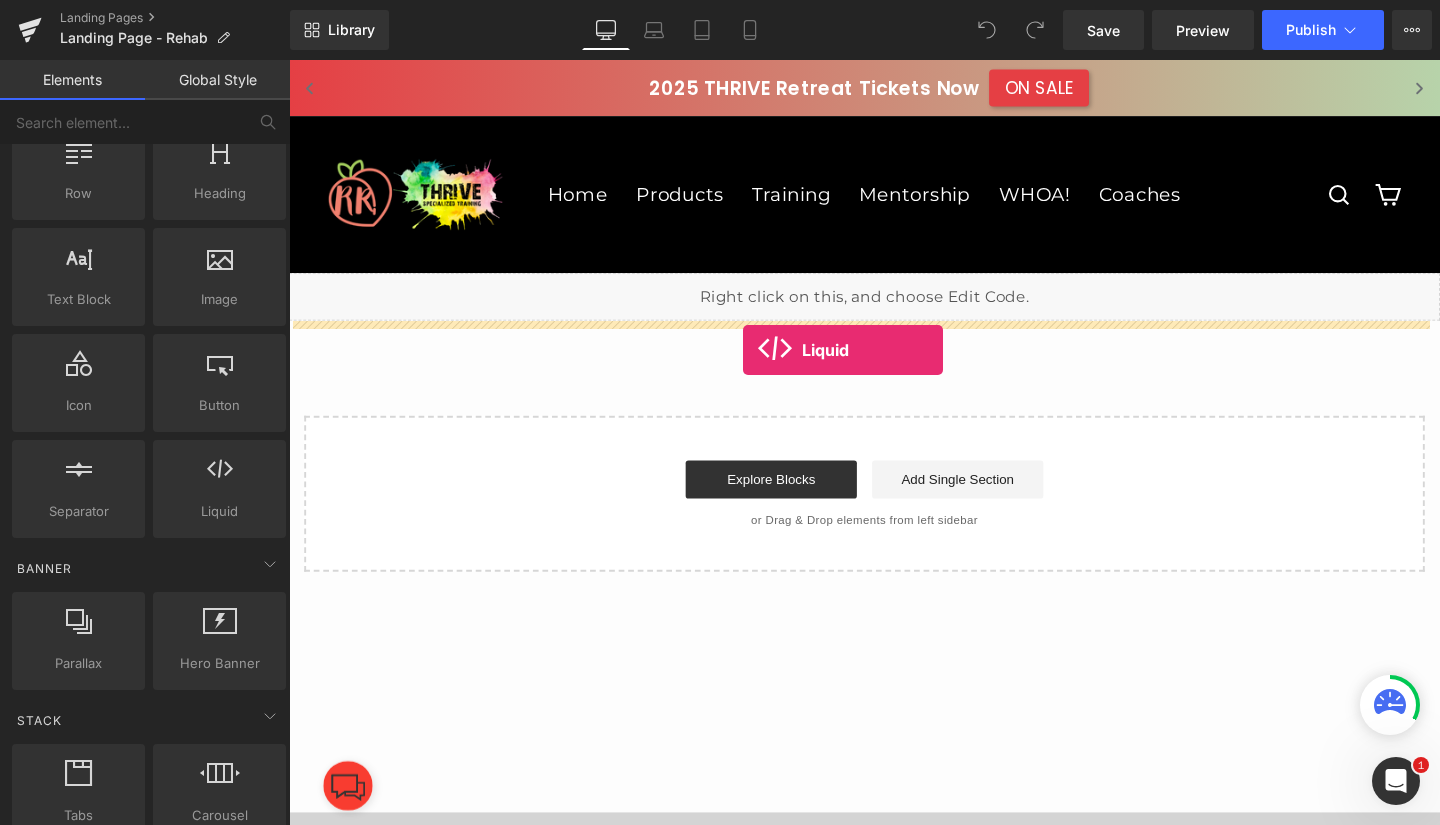 drag, startPoint x: 505, startPoint y: 544, endPoint x: 766, endPoint y: 365, distance: 316.4838 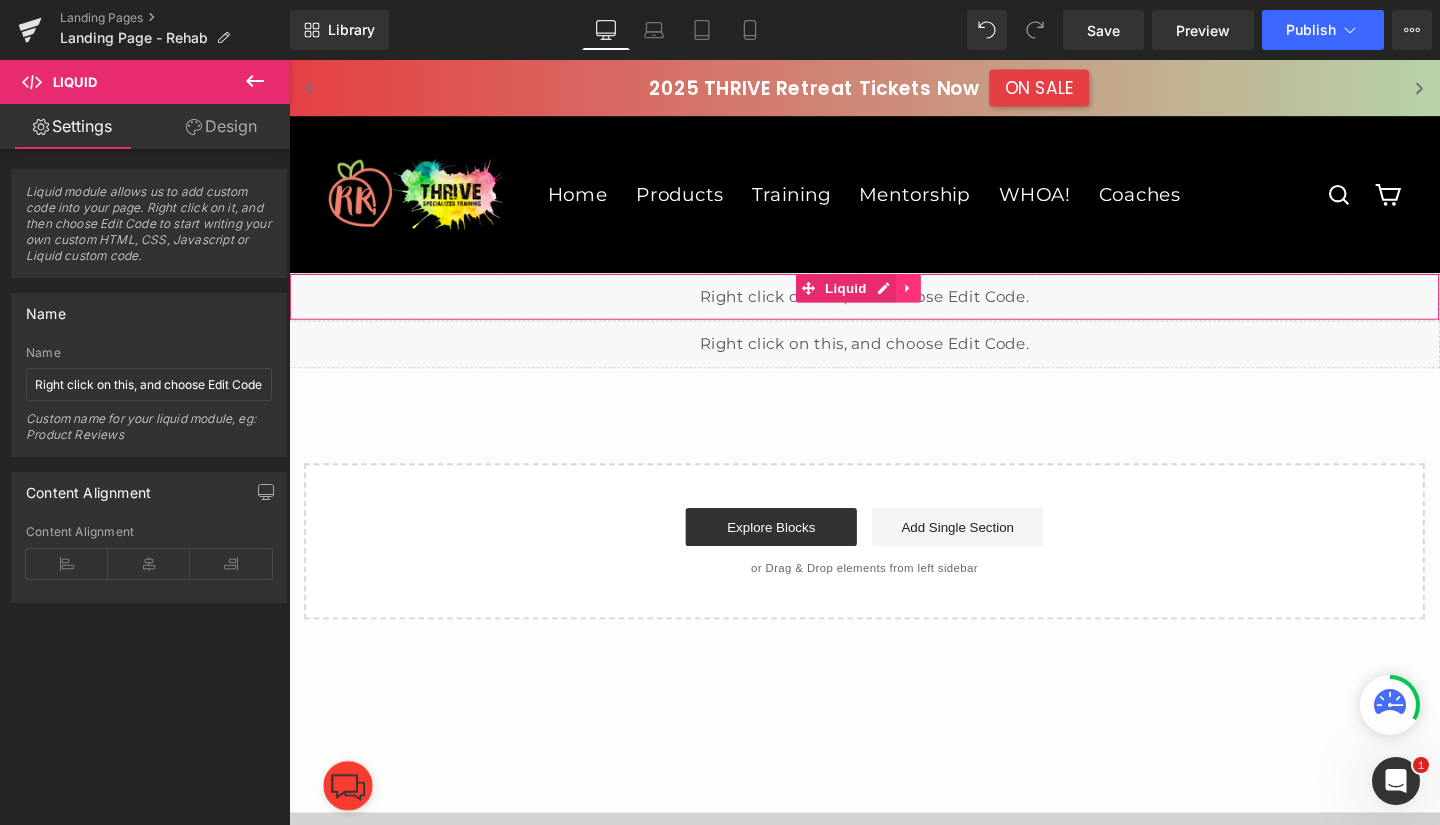 click 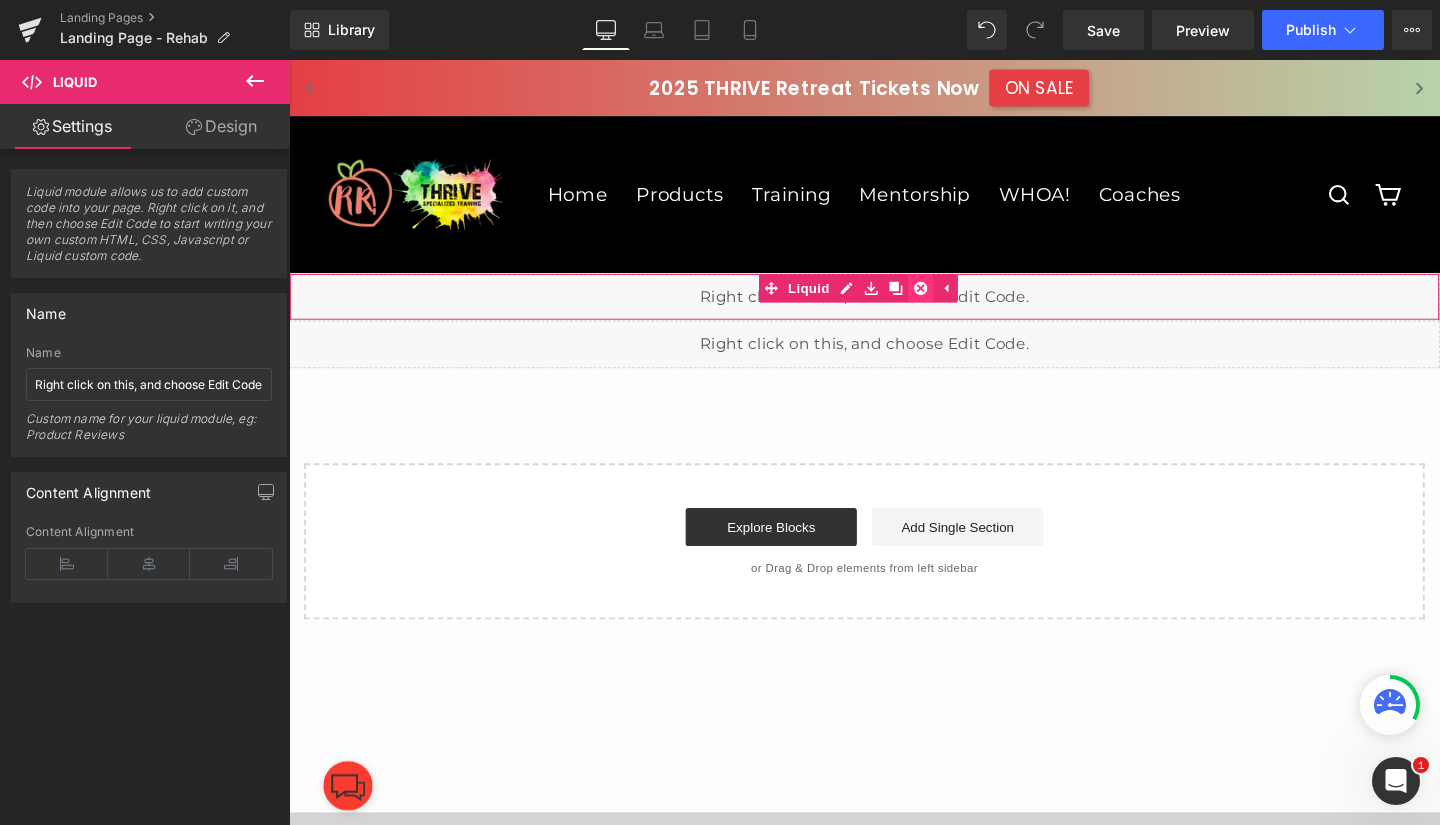 click 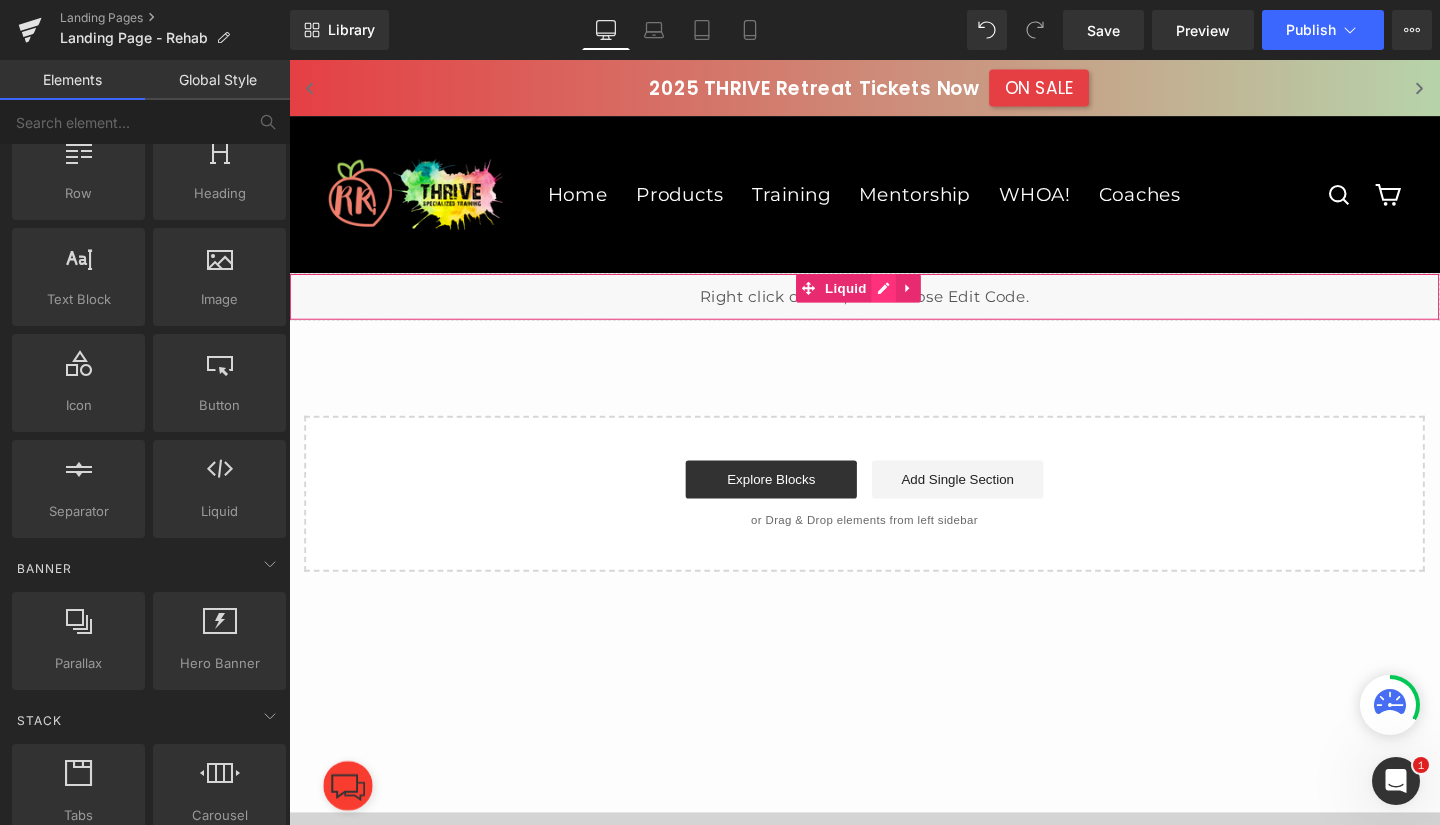 click on "Liquid" at bounding box center (894, 309) 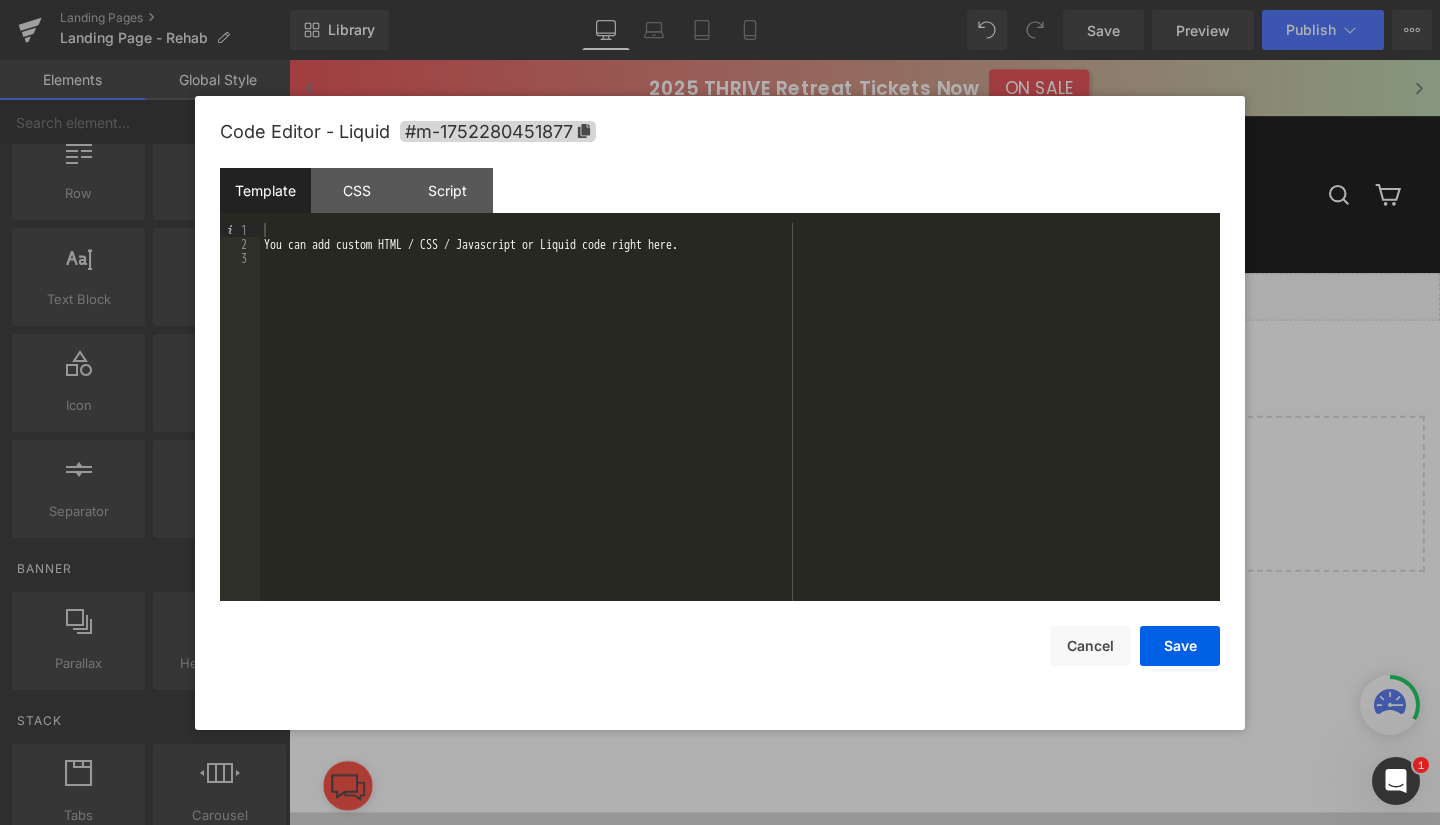 click on "You can add custom HTML / CSS / Javascript or Liquid code right here." at bounding box center (740, 426) 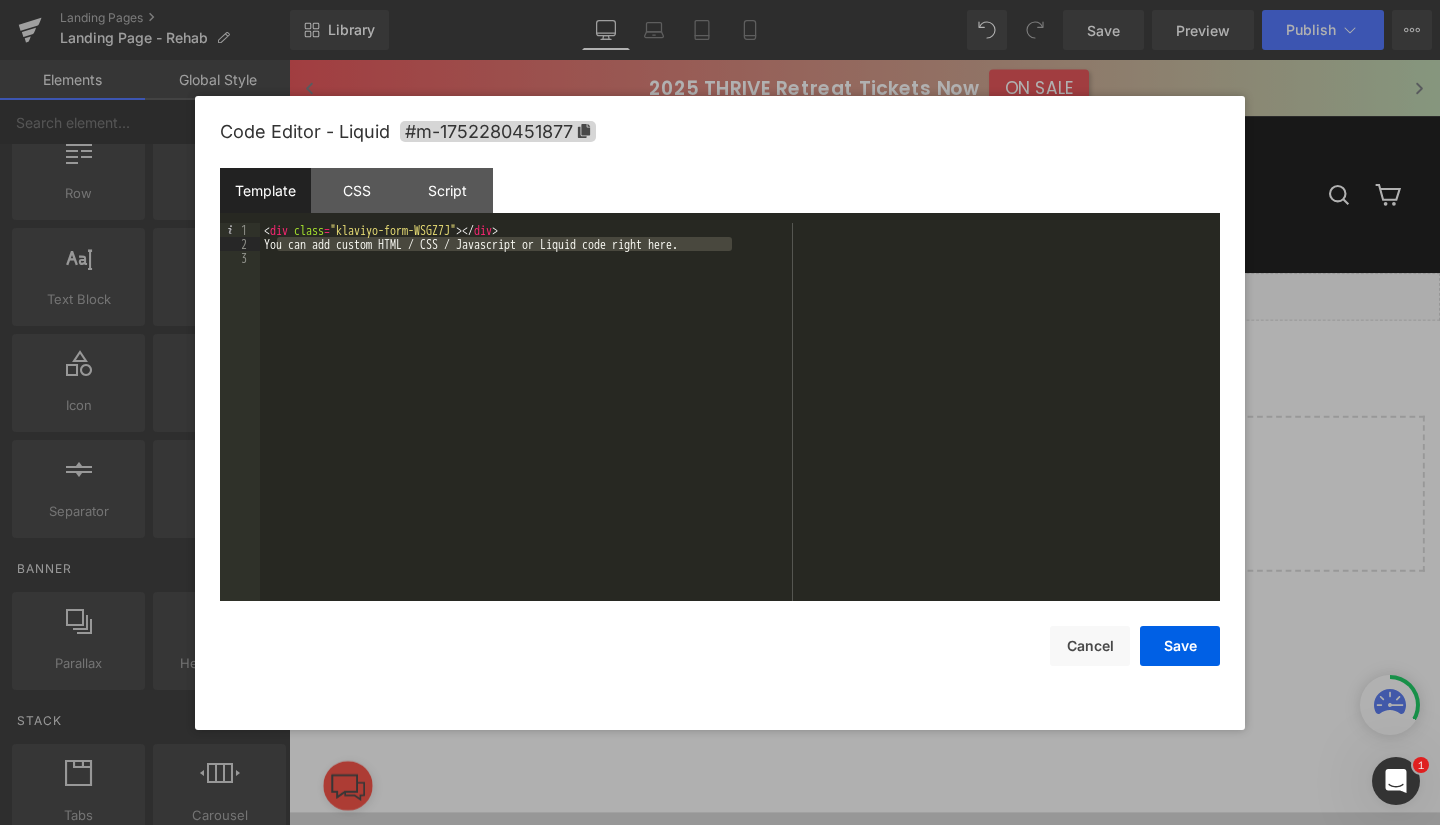 drag, startPoint x: 739, startPoint y: 248, endPoint x: 278, endPoint y: 248, distance: 461 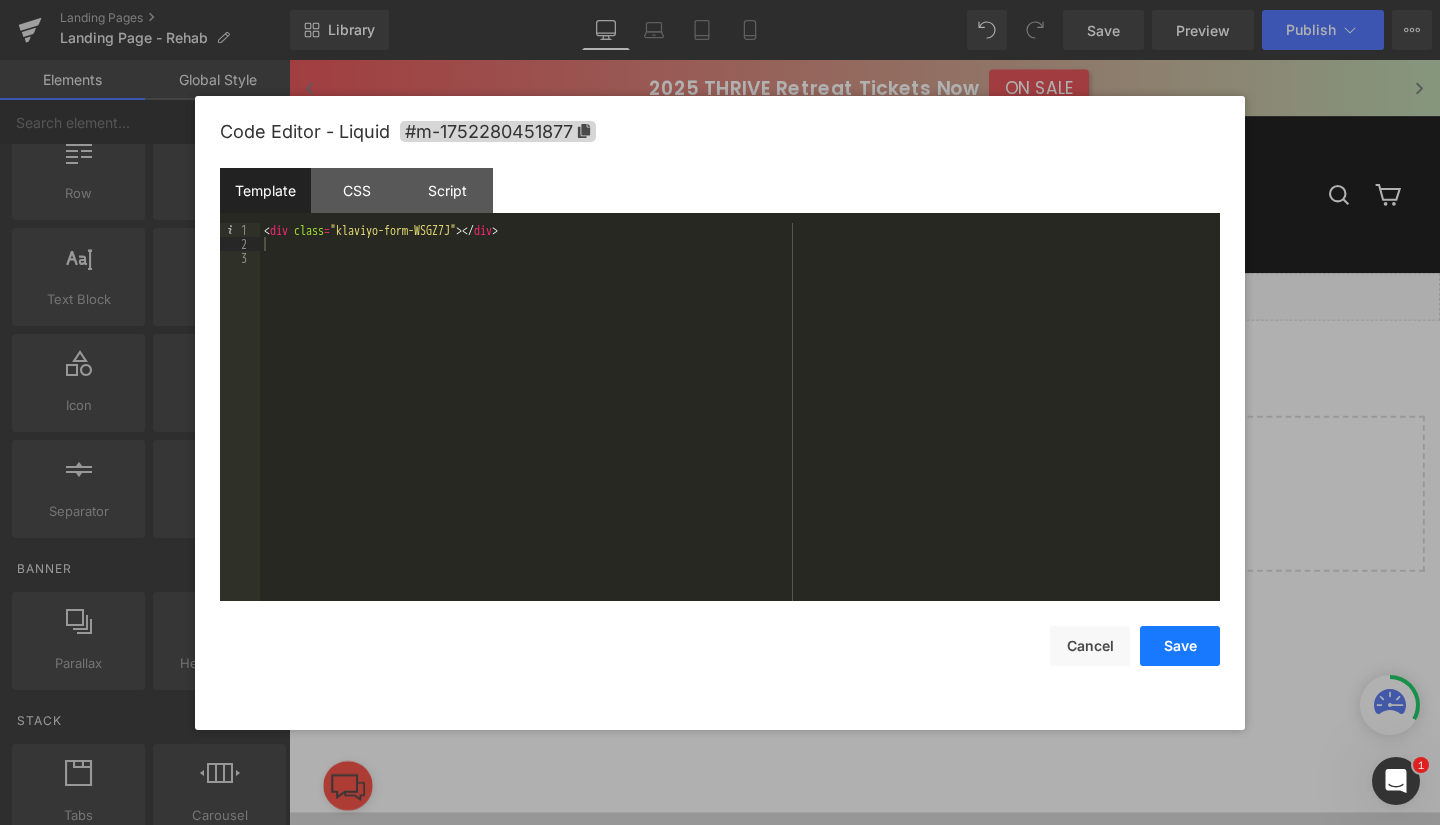 click on "Save" at bounding box center [1180, 646] 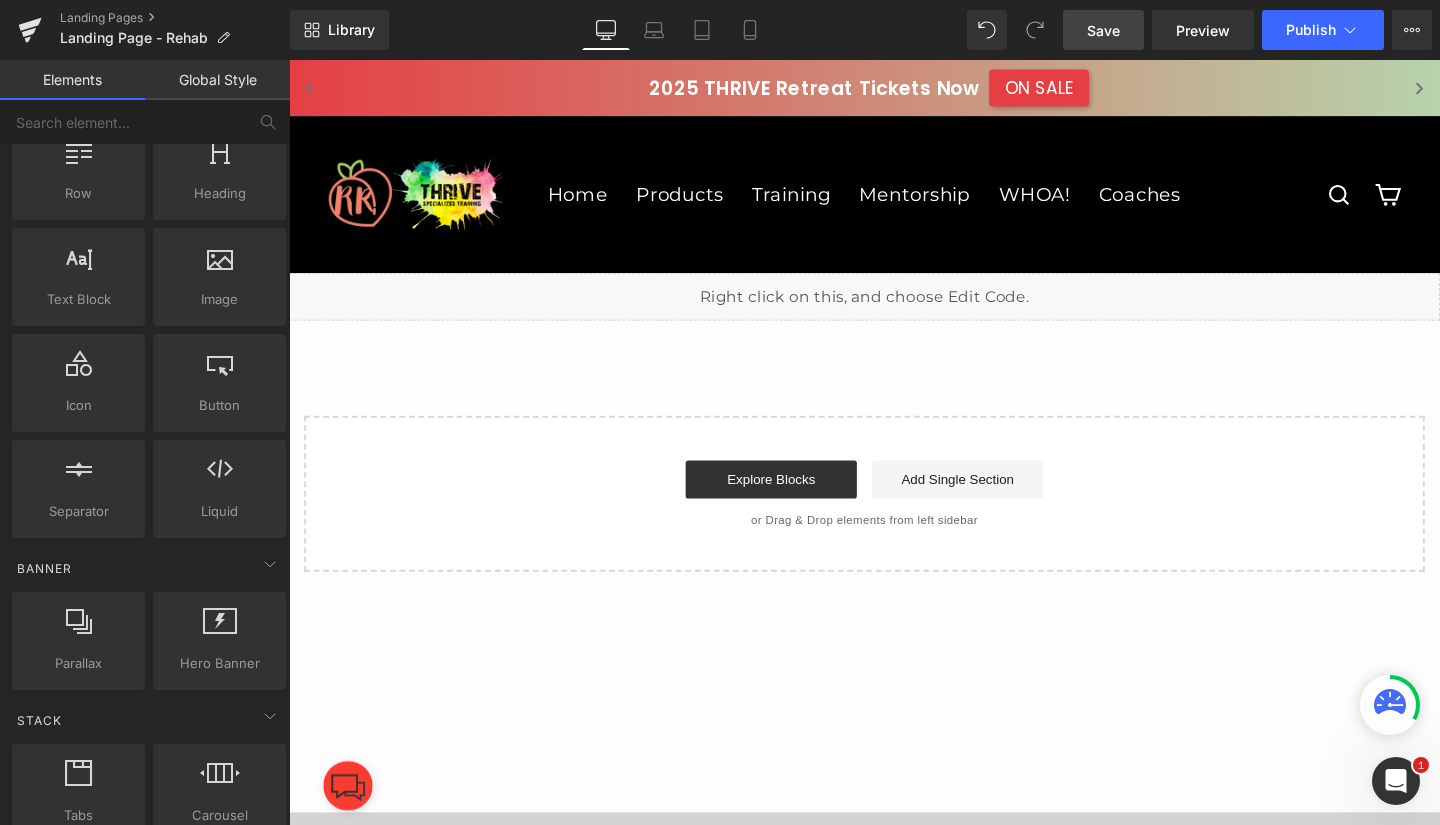 click on "Save" at bounding box center [1103, 30] 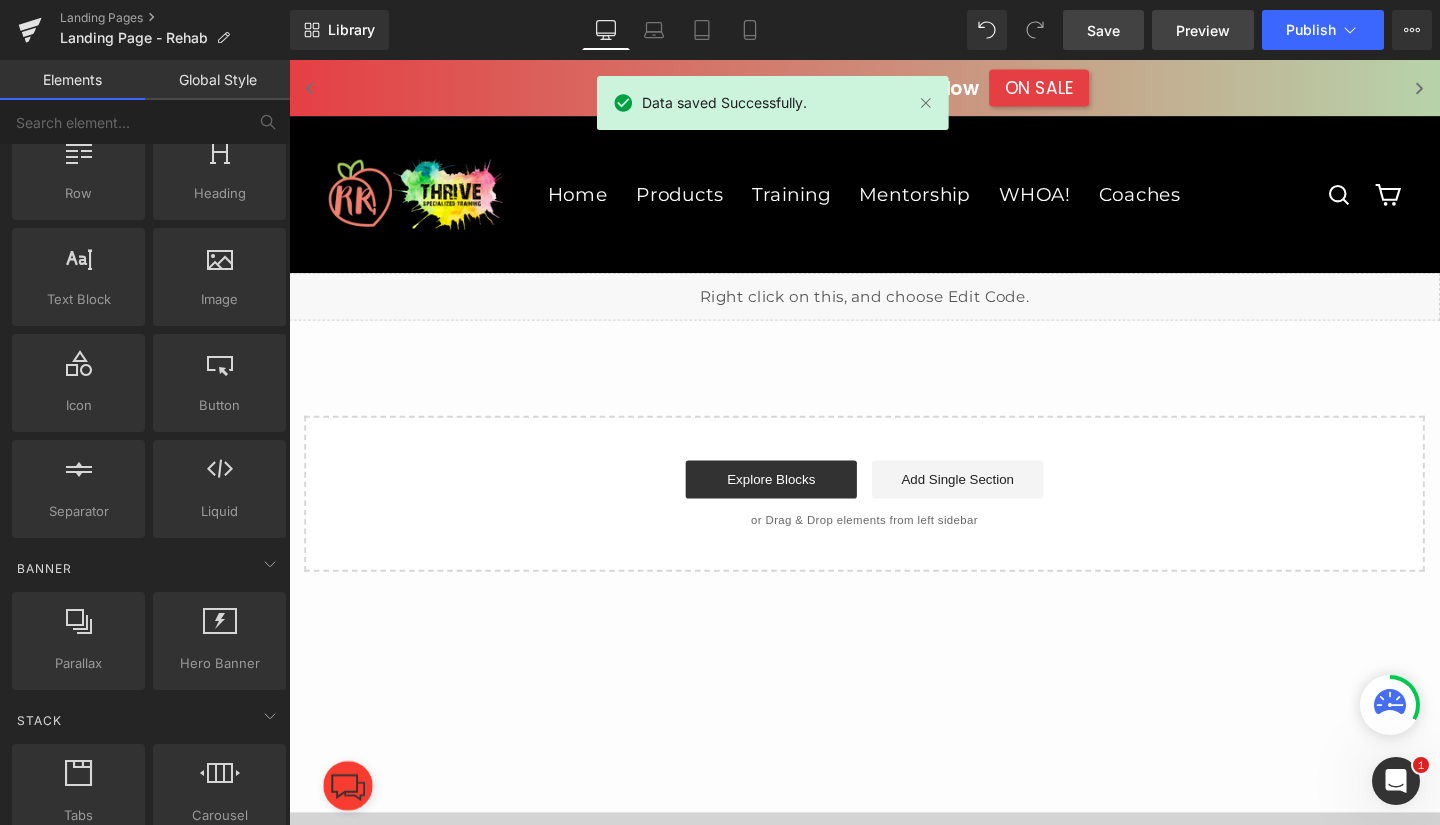 click on "Preview" at bounding box center (1203, 30) 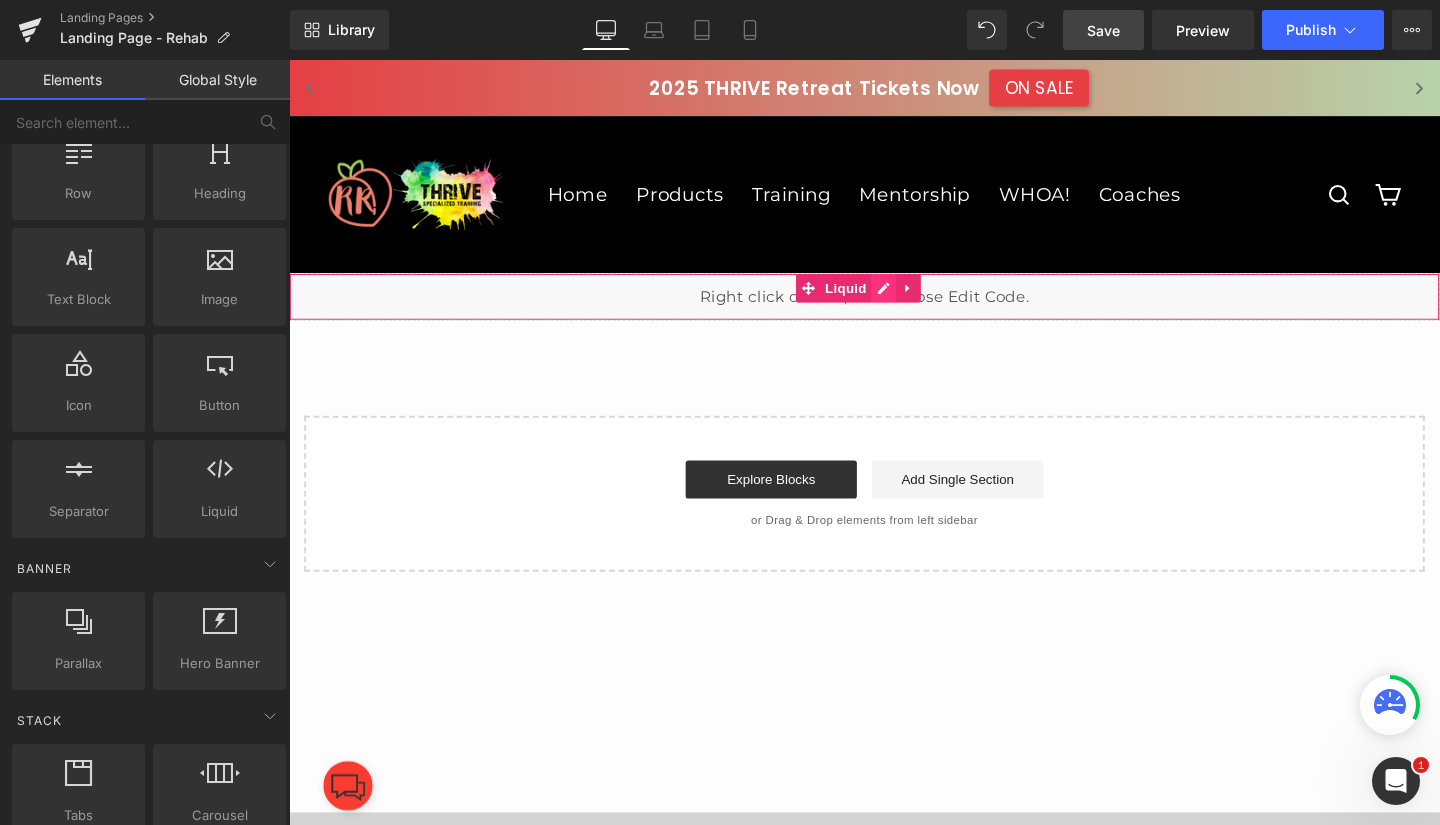 click on "Liquid" at bounding box center (894, 309) 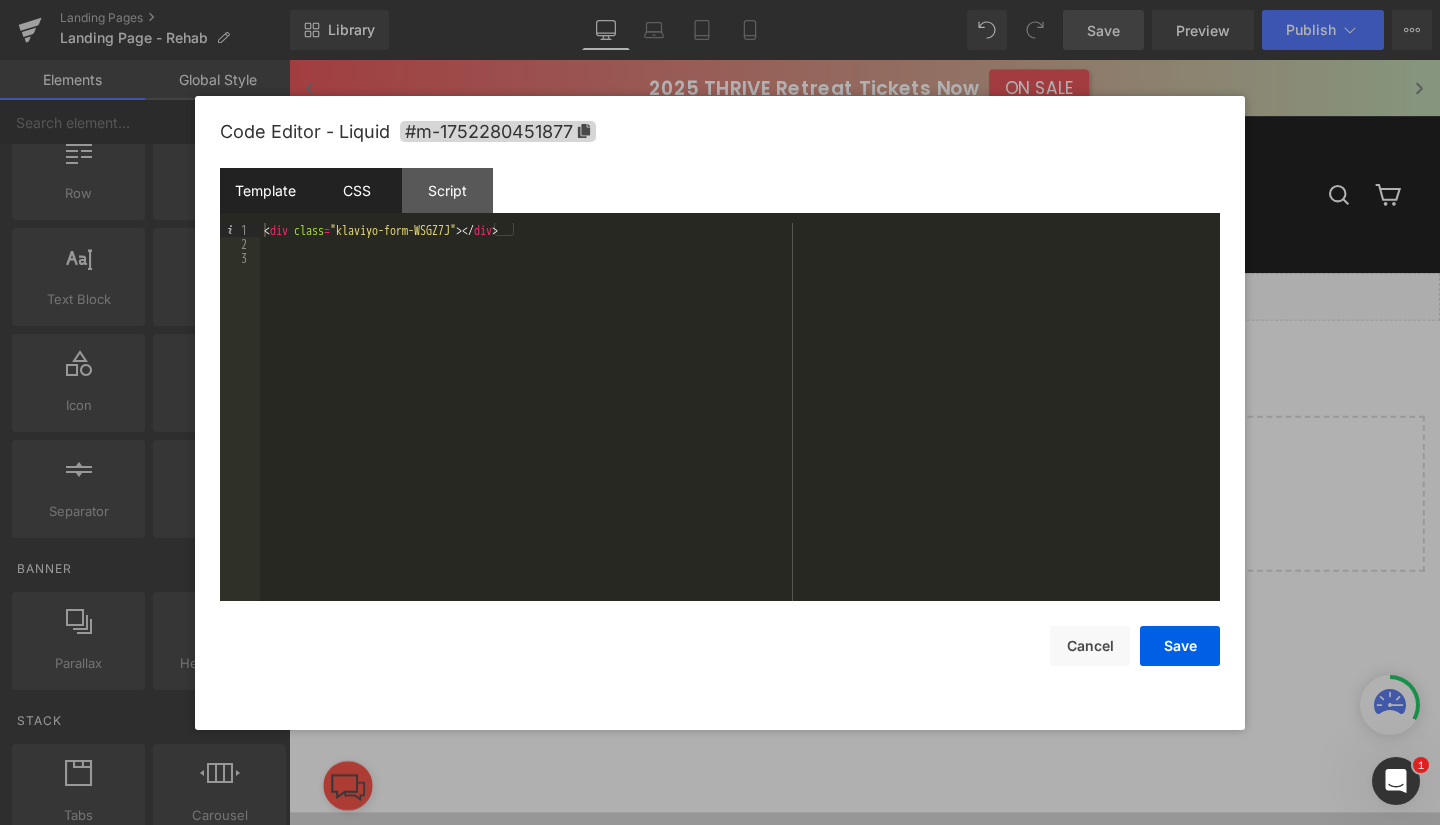 click on "CSS" at bounding box center (356, 190) 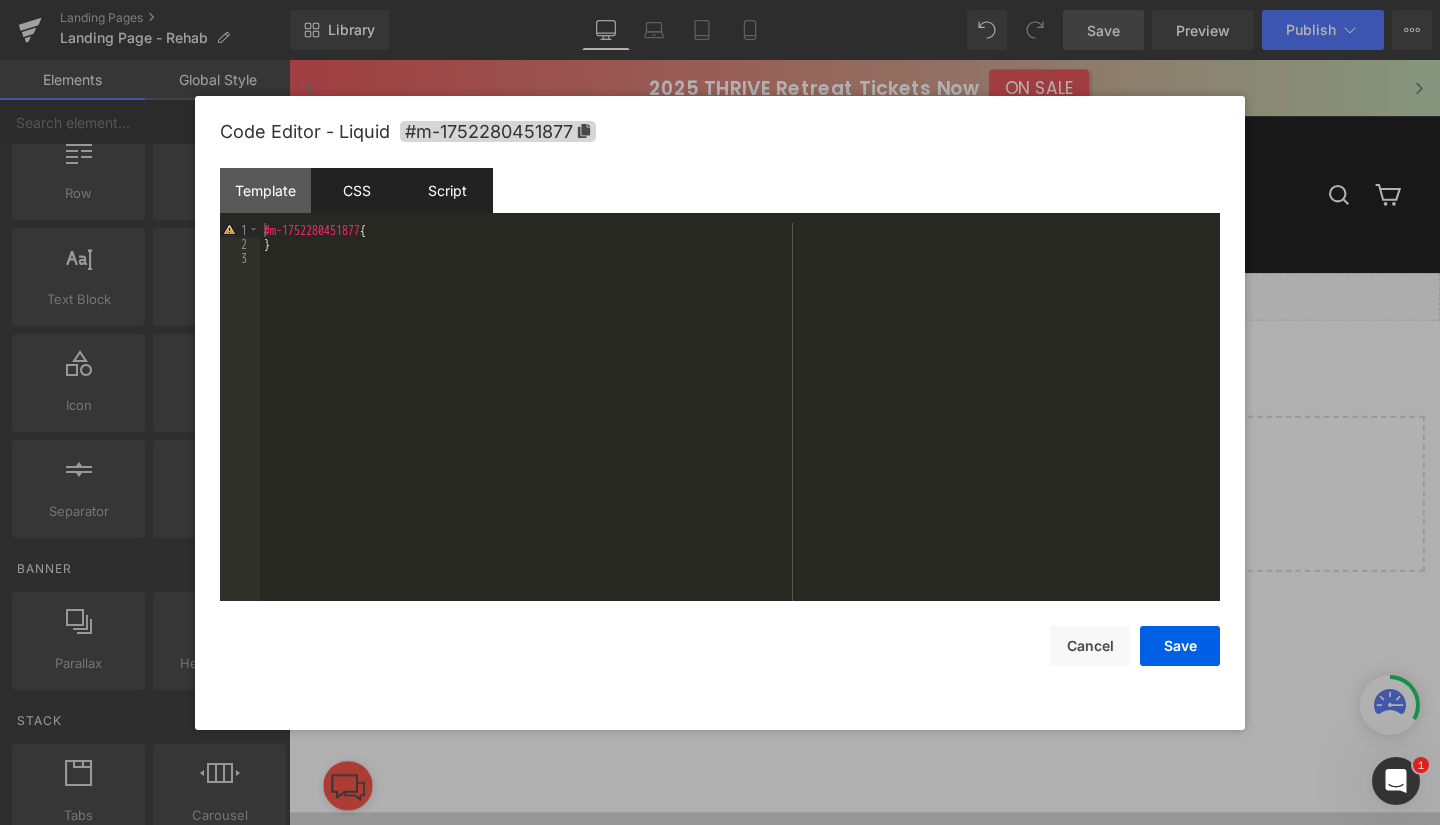 click on "Script" at bounding box center [447, 190] 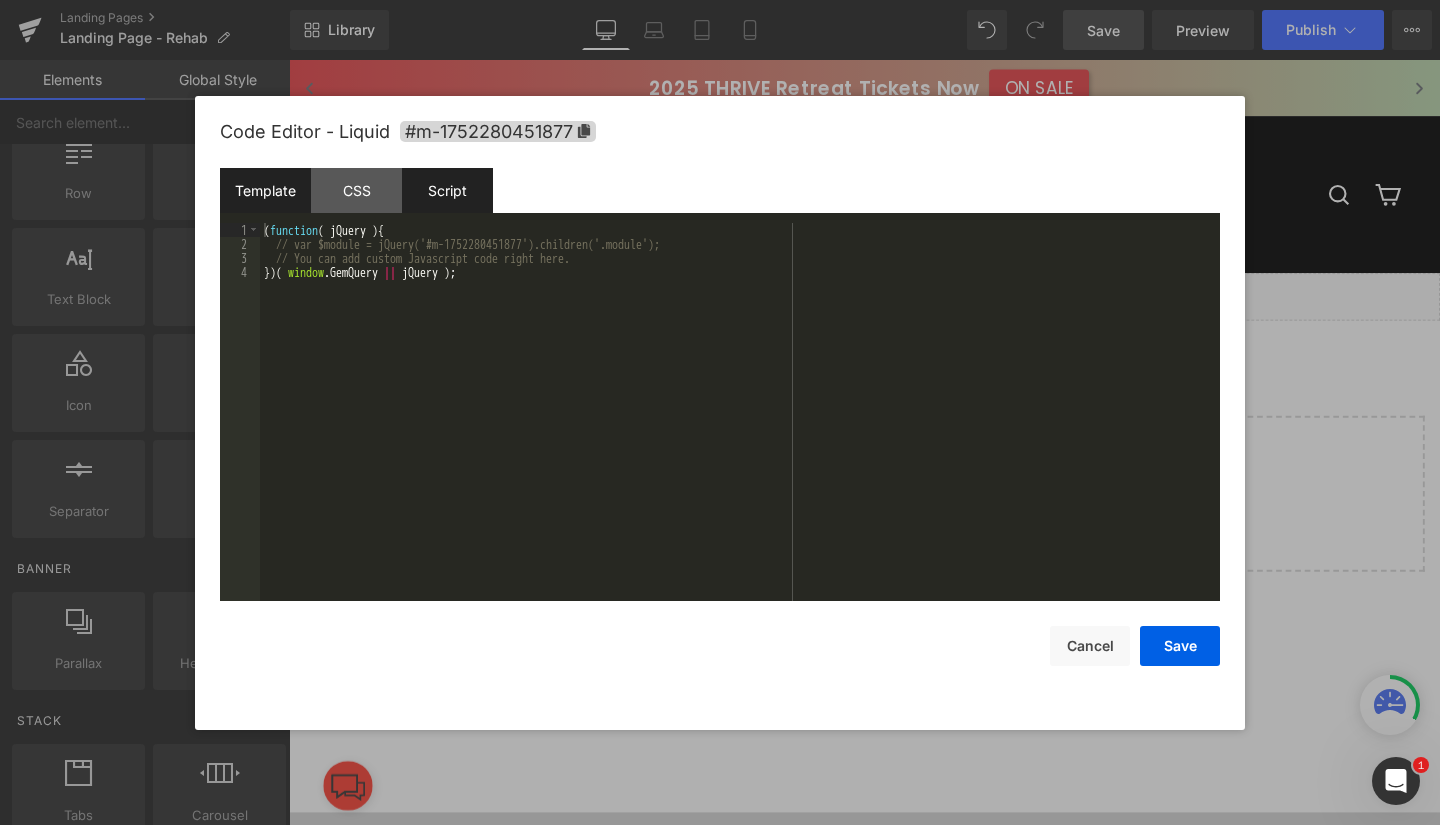 click on "Template" at bounding box center [265, 190] 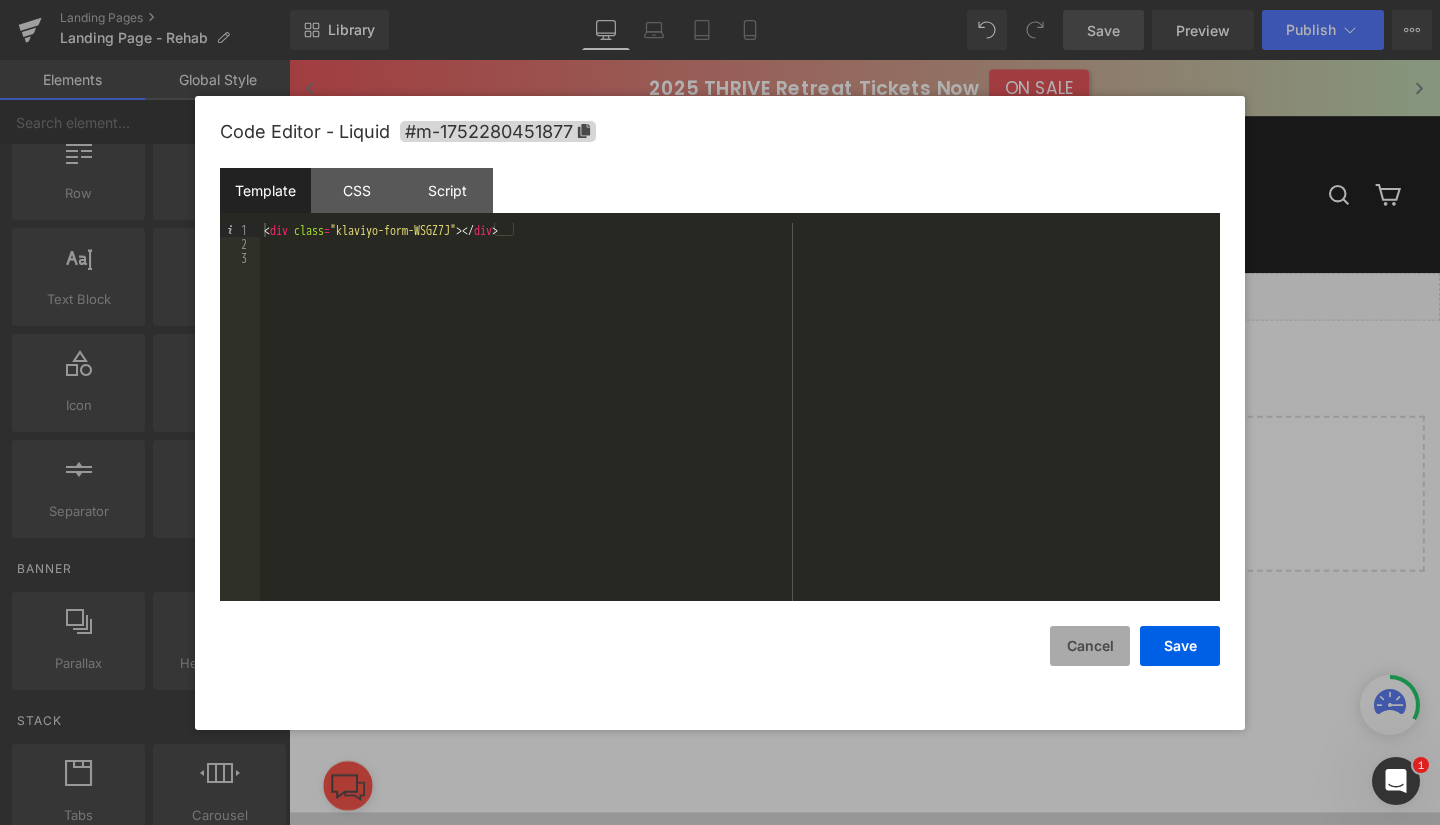 click on "Cancel" at bounding box center [1090, 646] 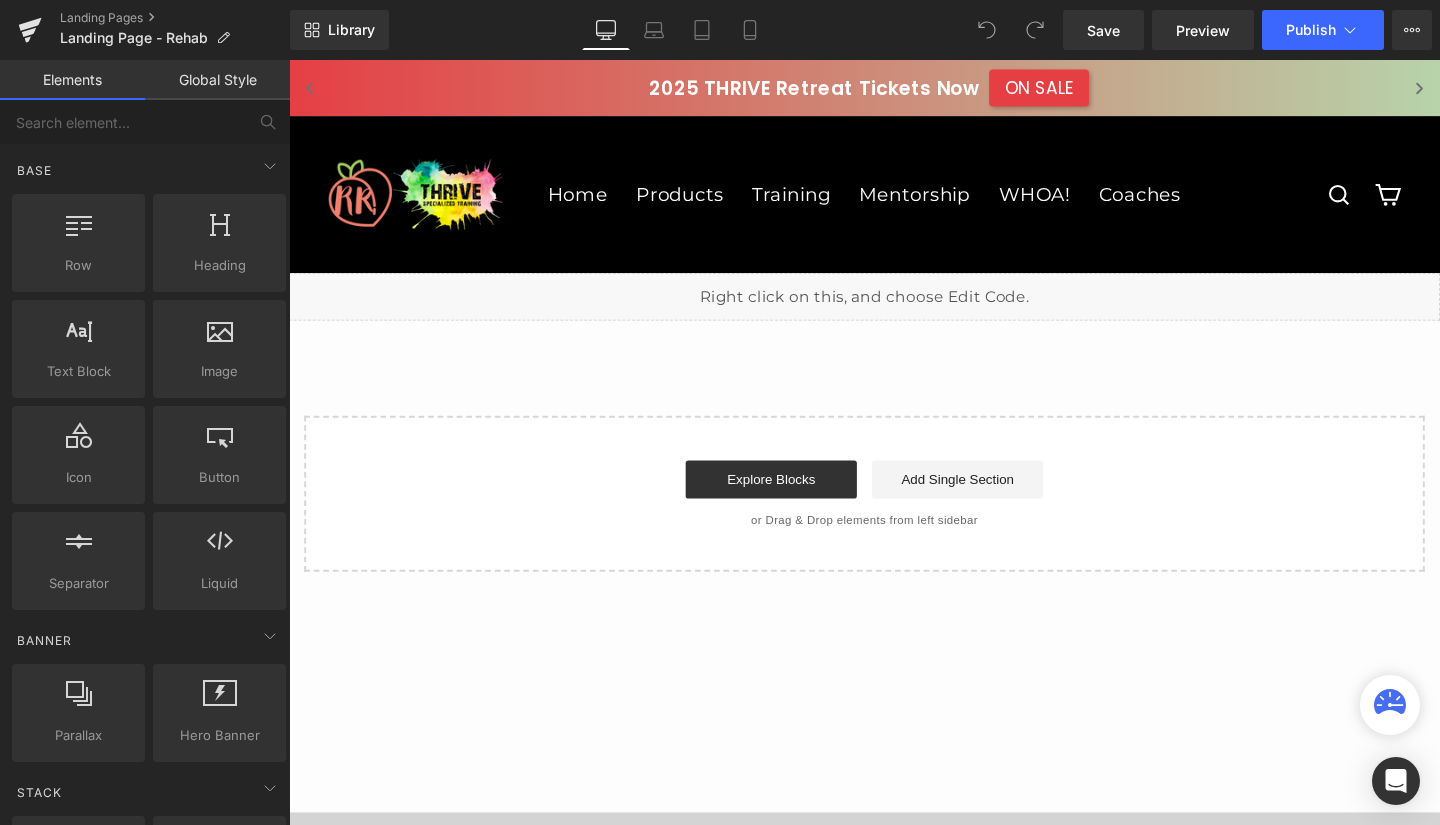 scroll, scrollTop: 0, scrollLeft: 0, axis: both 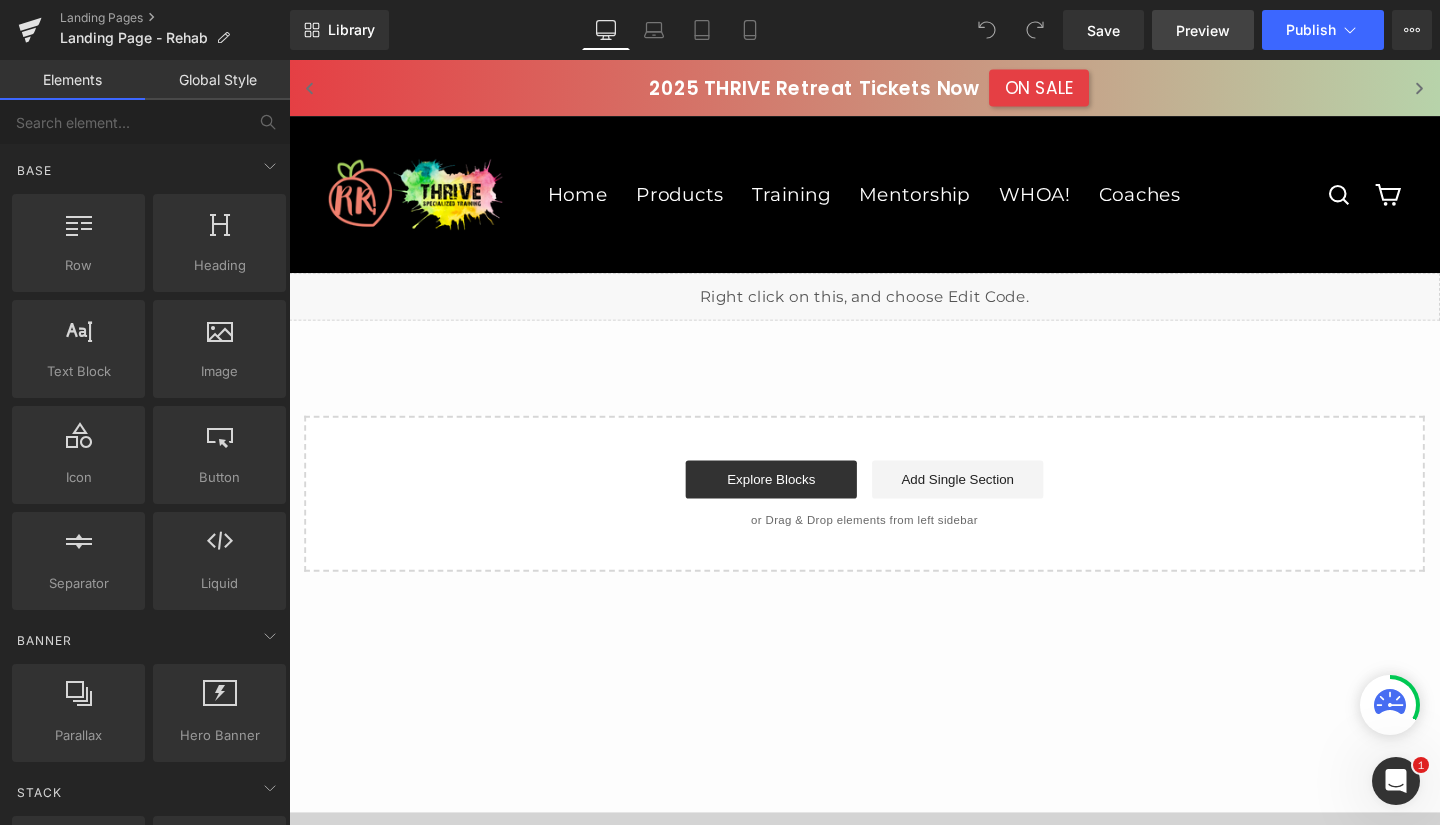 click on "Preview" at bounding box center [1203, 30] 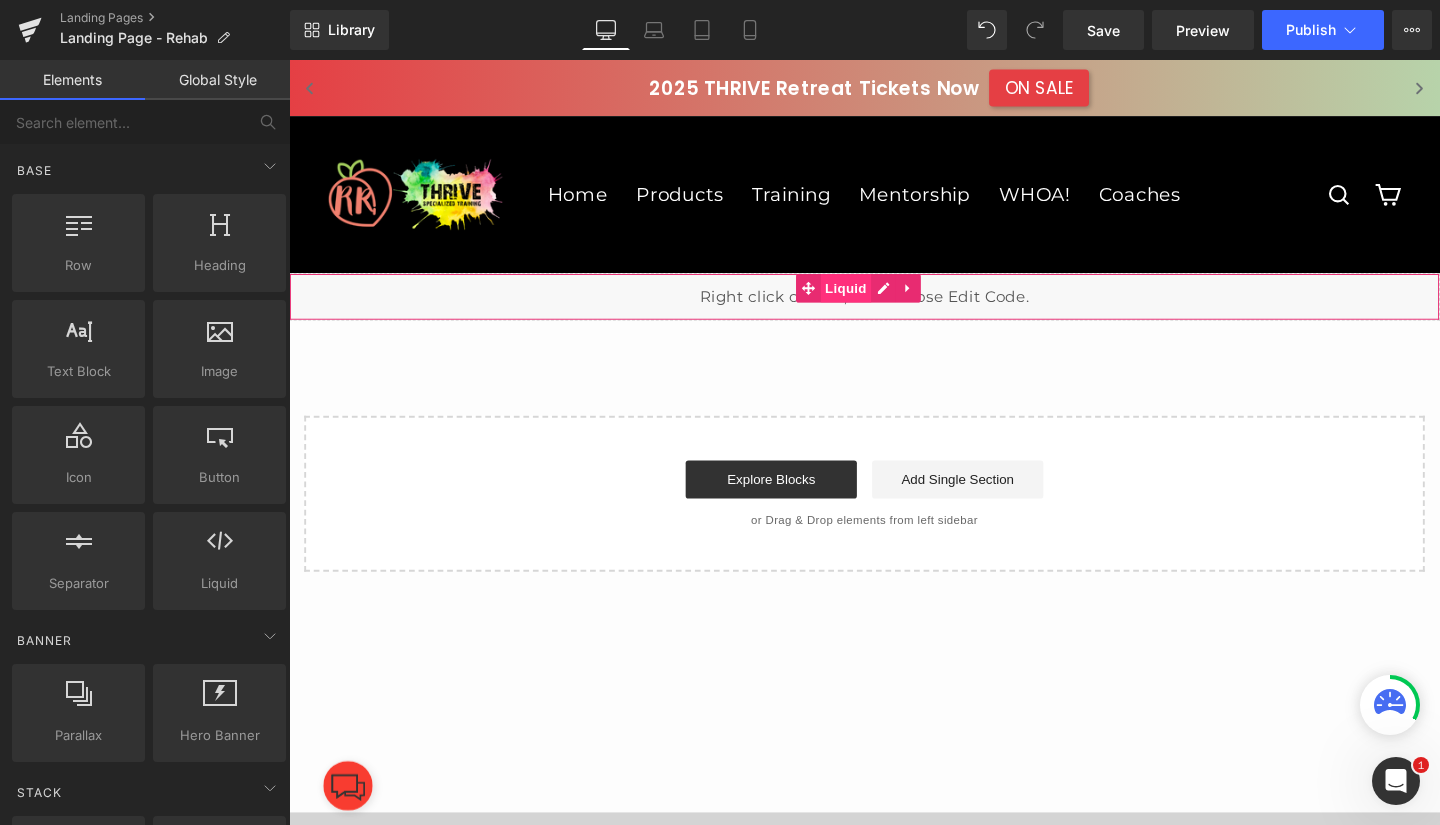 click on "Liquid" at bounding box center [875, 300] 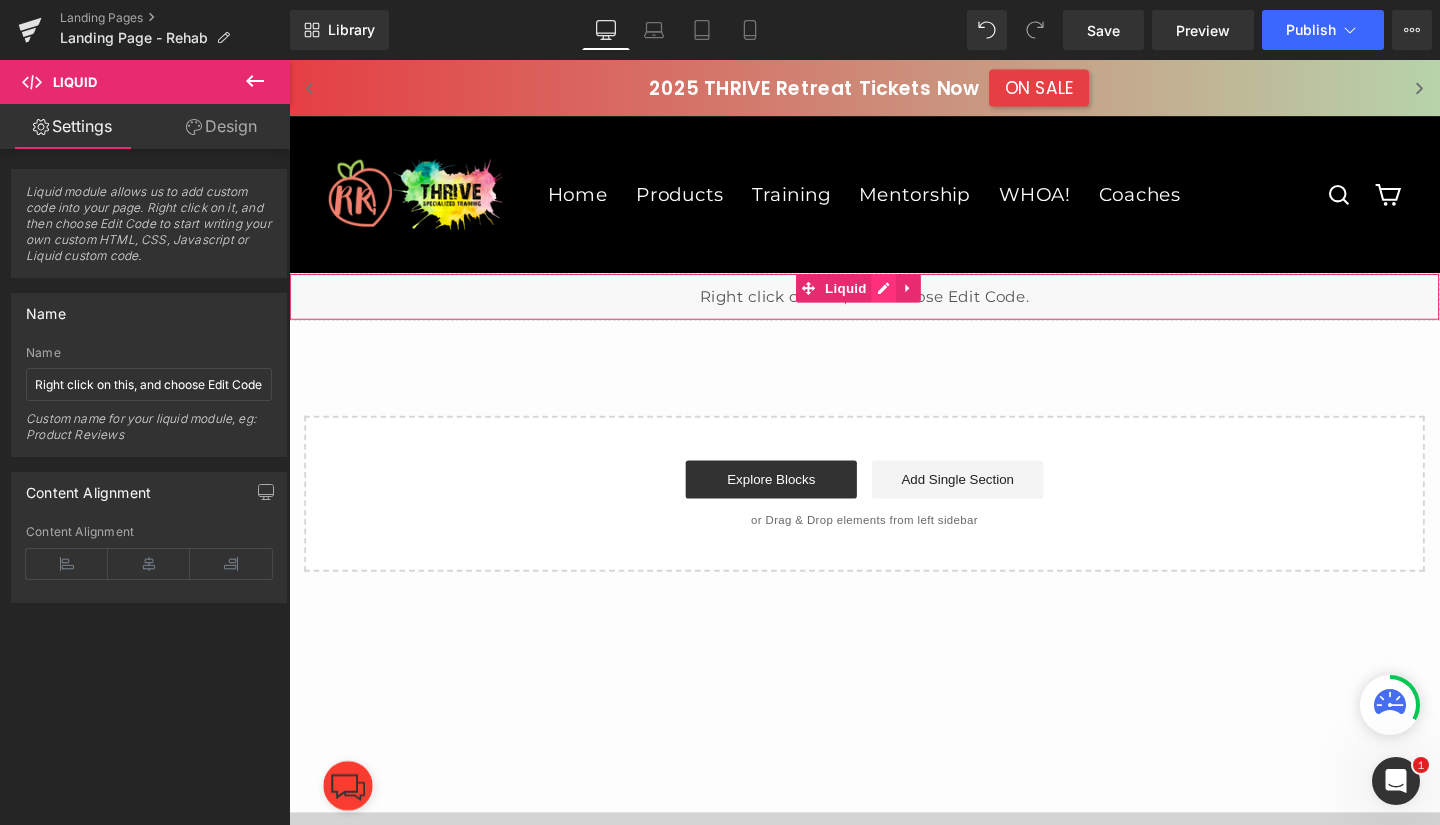 click on "Liquid" at bounding box center [894, 309] 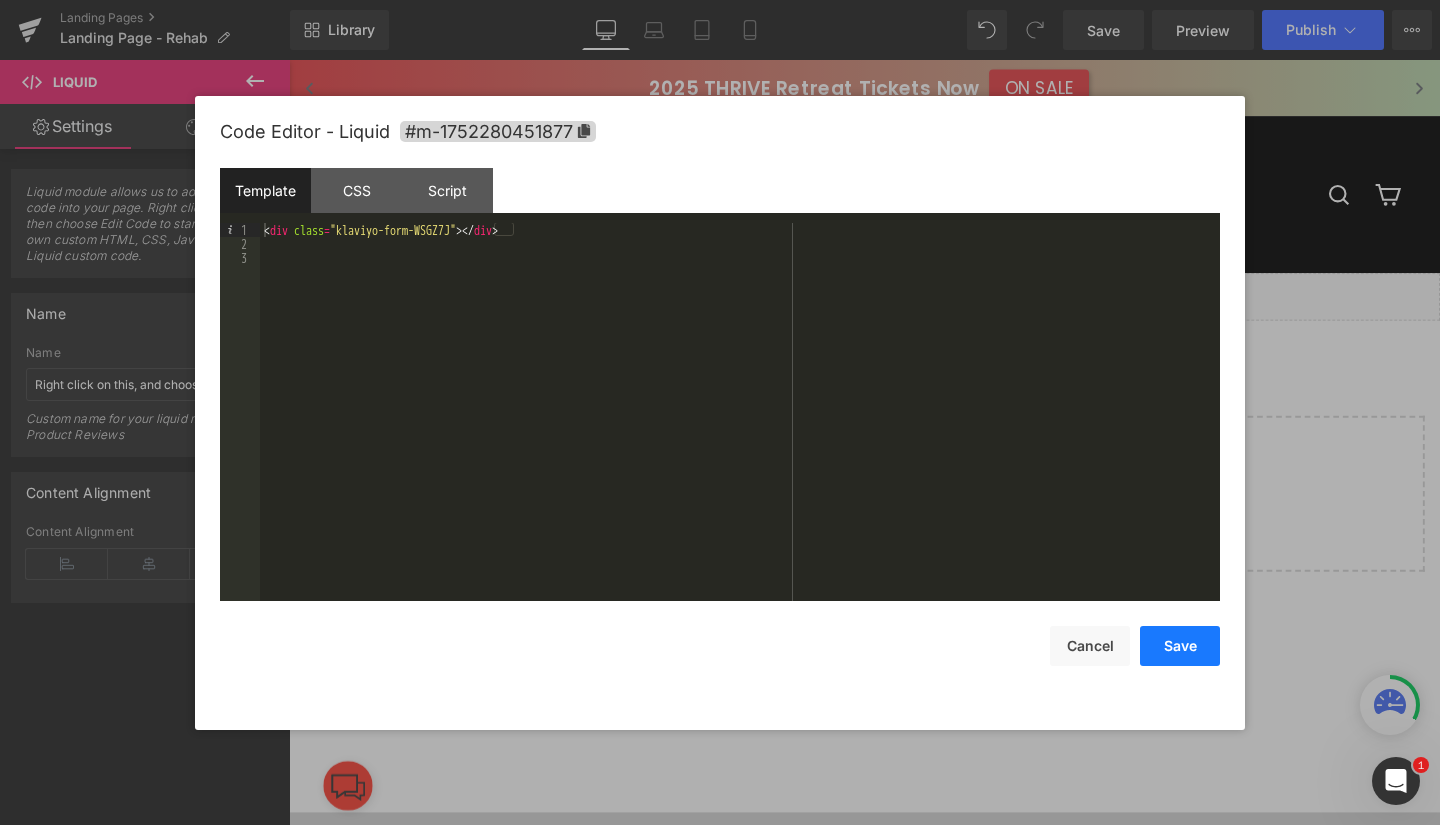 click on "Save" at bounding box center (1180, 646) 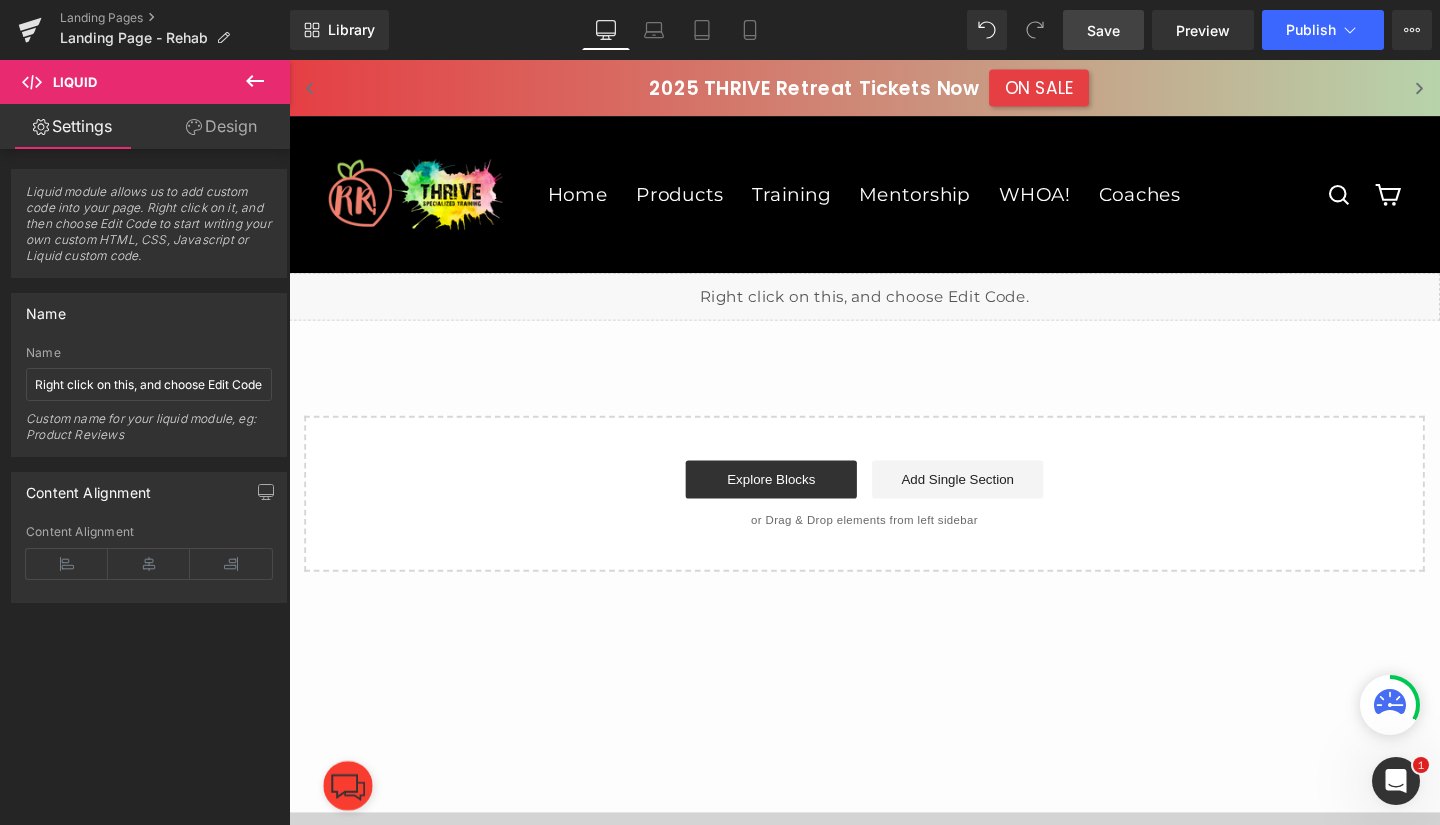 click on "Save" at bounding box center (1103, 30) 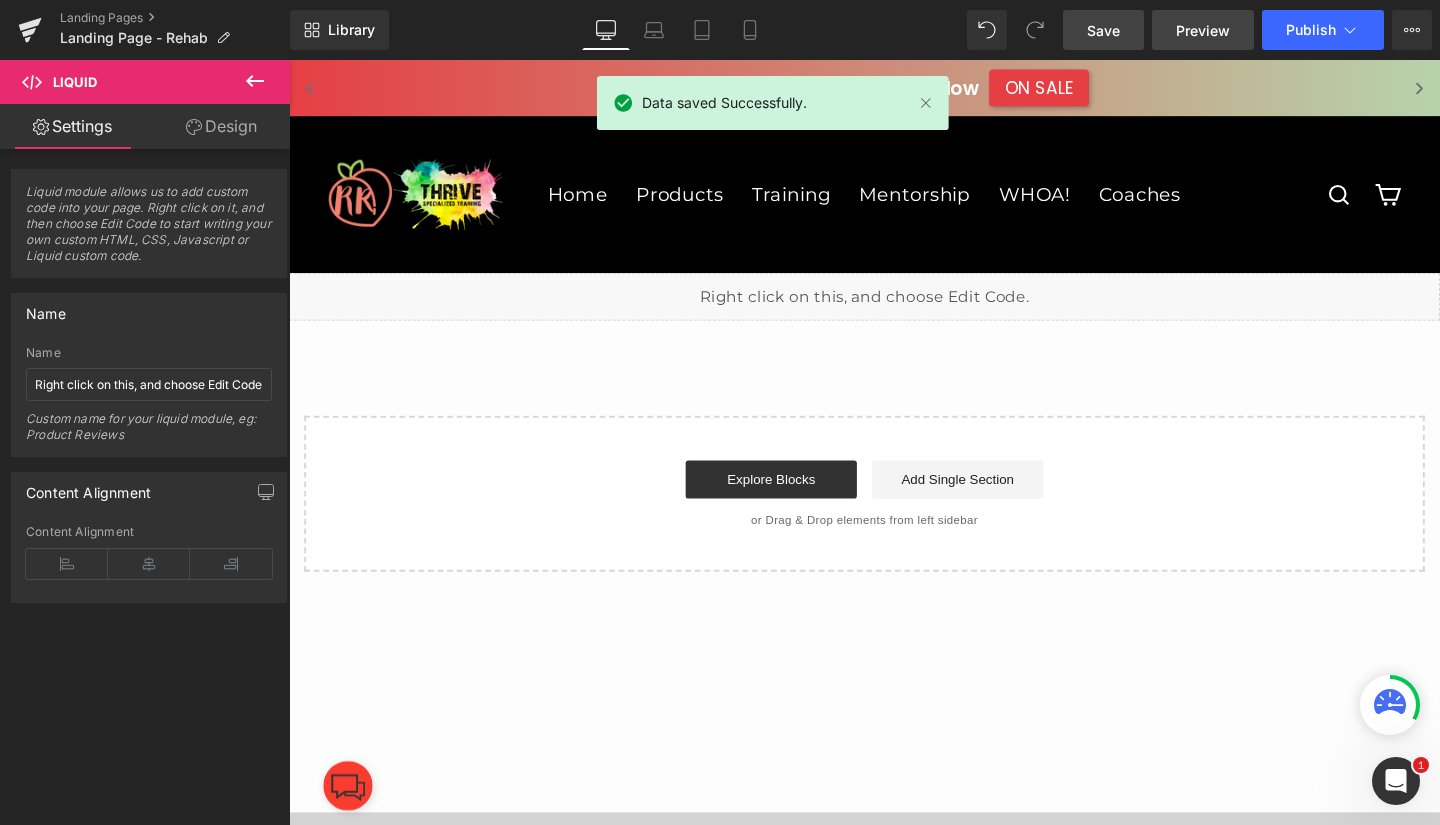 click on "Preview" at bounding box center (1203, 30) 